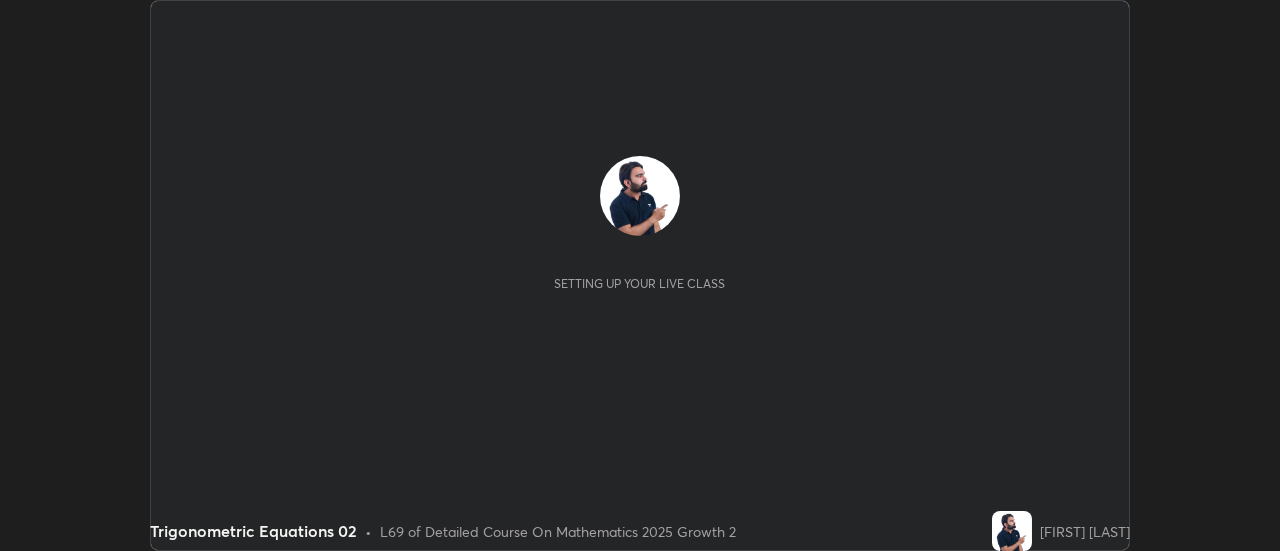 scroll, scrollTop: 0, scrollLeft: 0, axis: both 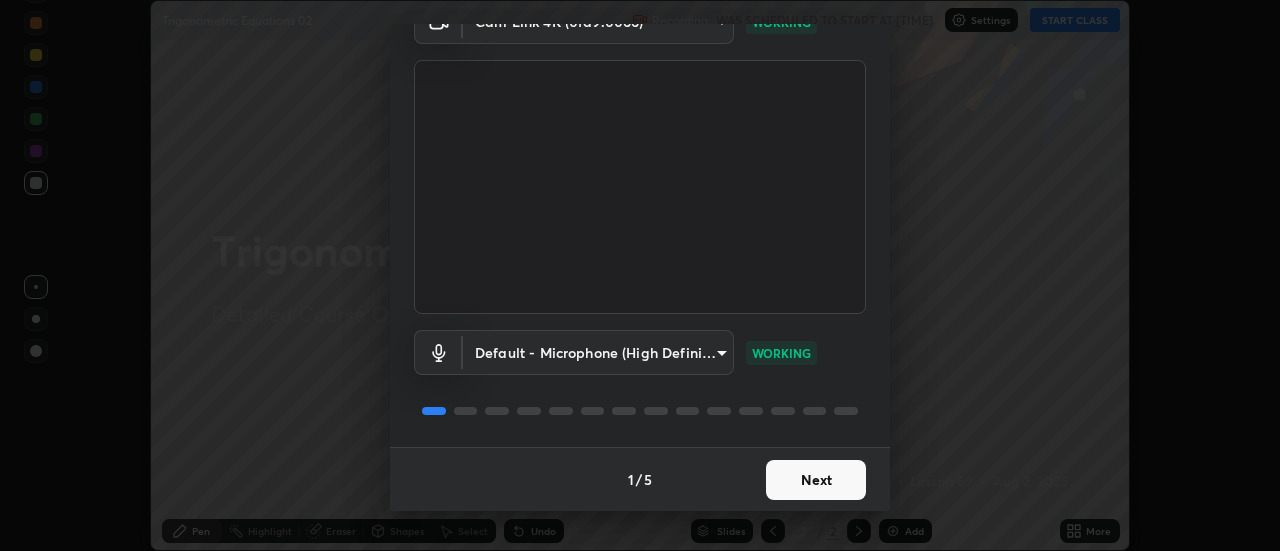 click on "Next" at bounding box center [816, 480] 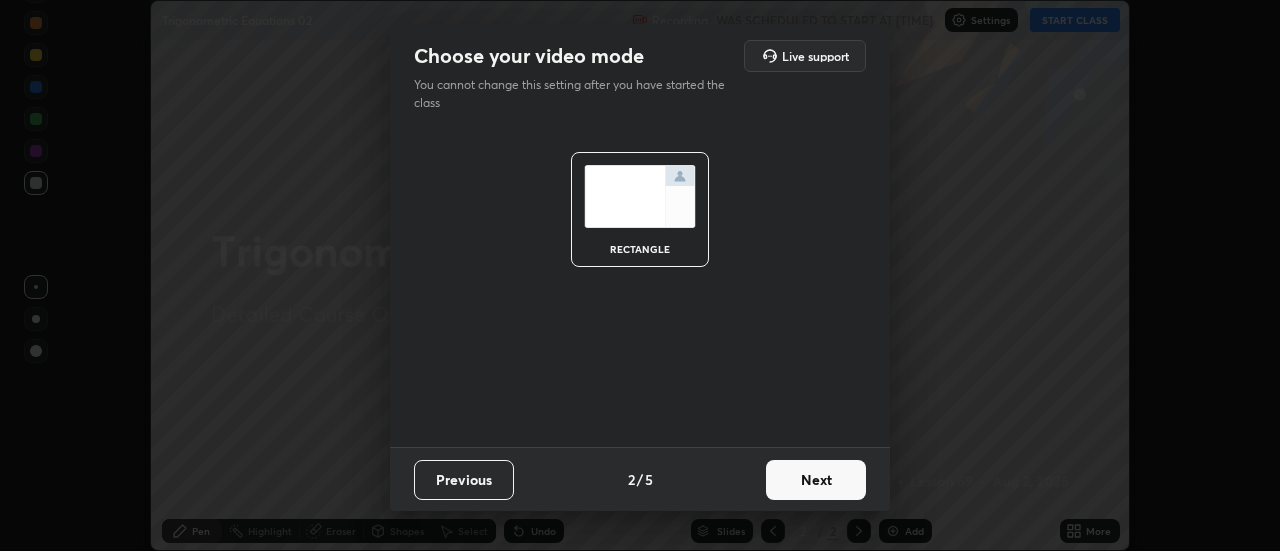 click on "Next" at bounding box center [816, 480] 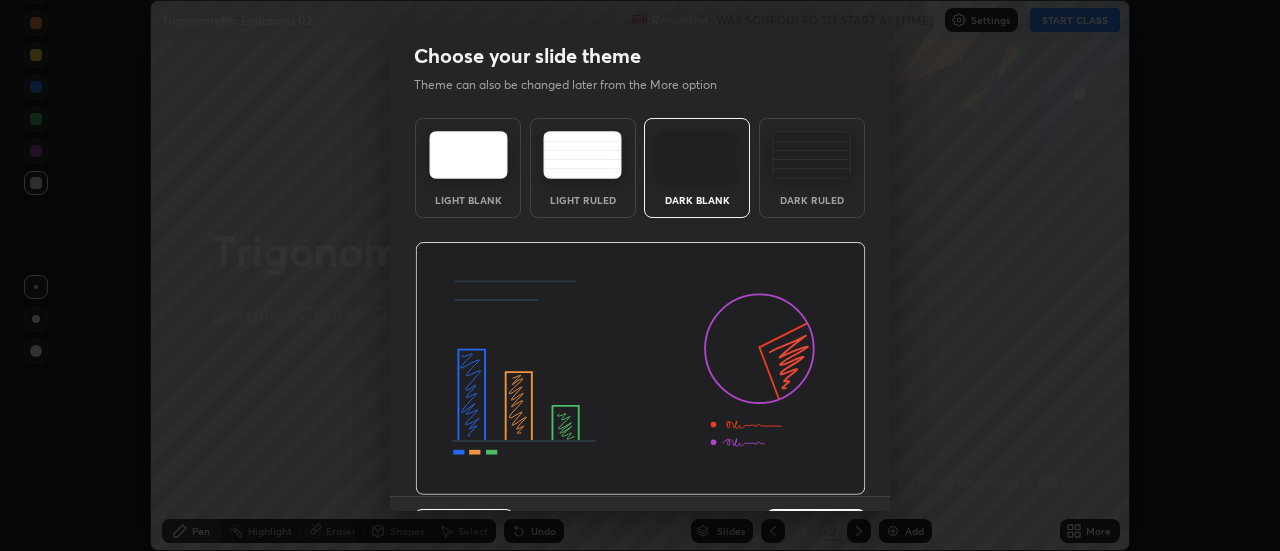 scroll, scrollTop: 49, scrollLeft: 0, axis: vertical 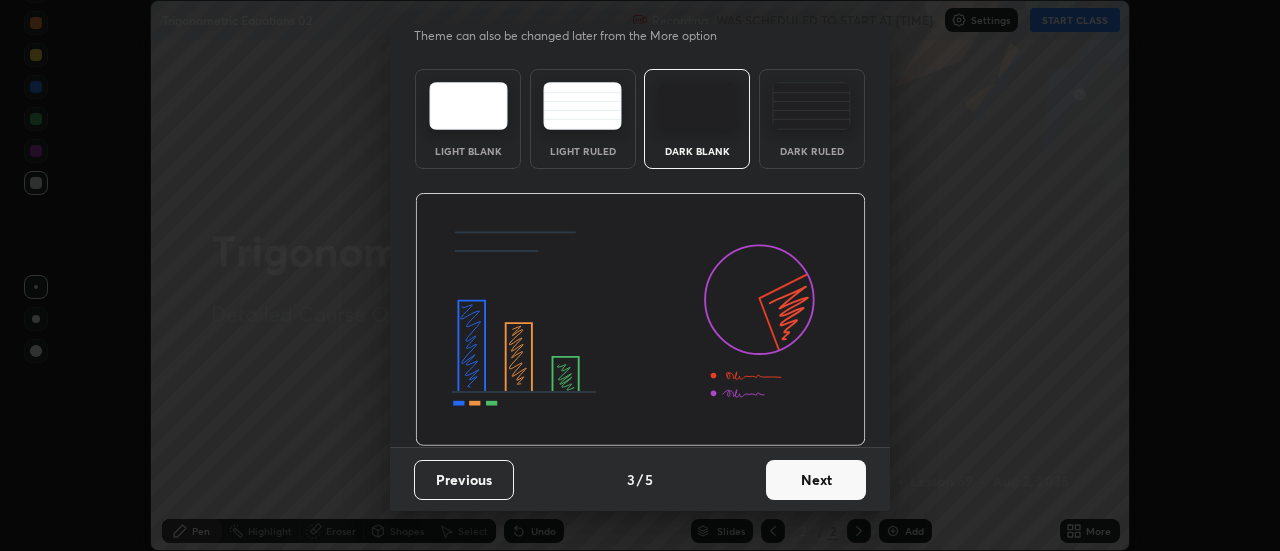click on "Next" at bounding box center (816, 480) 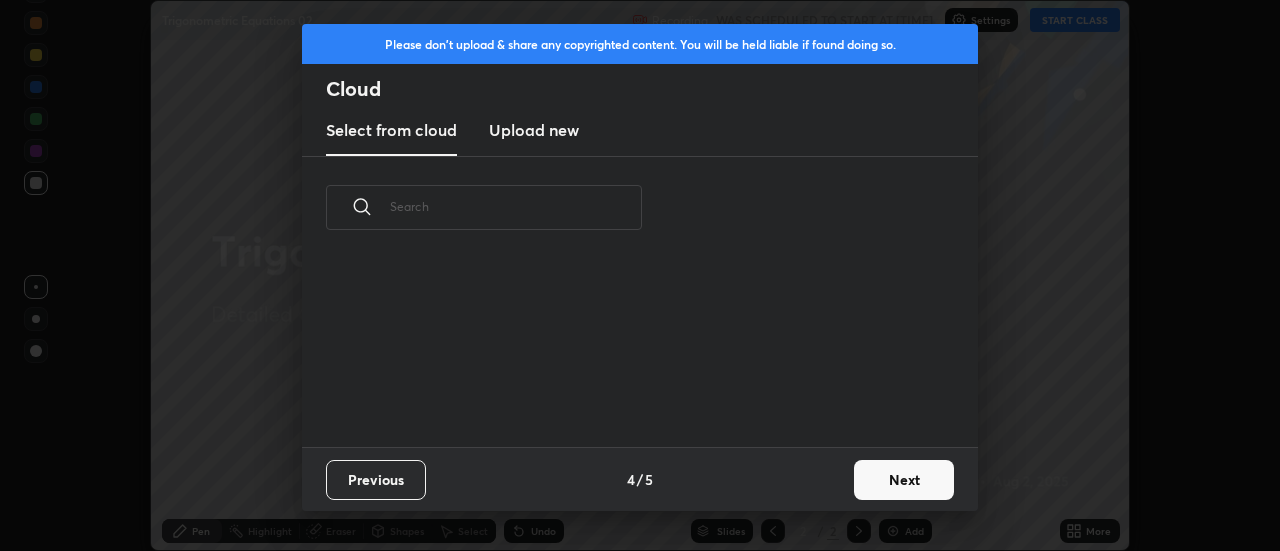 scroll, scrollTop: 0, scrollLeft: 0, axis: both 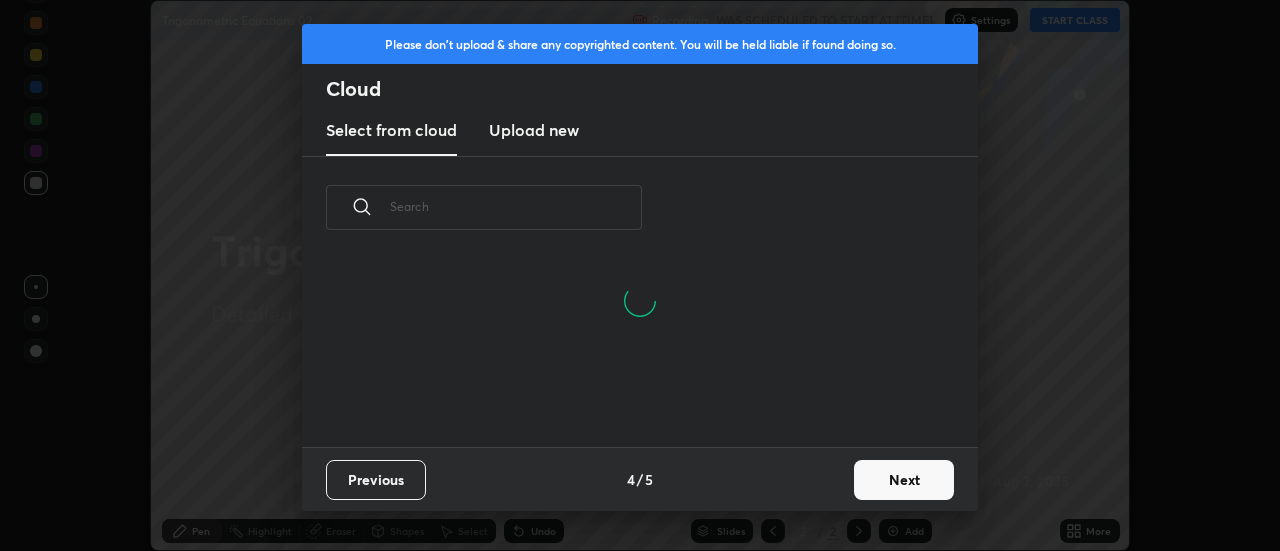 click on "Next" at bounding box center [904, 480] 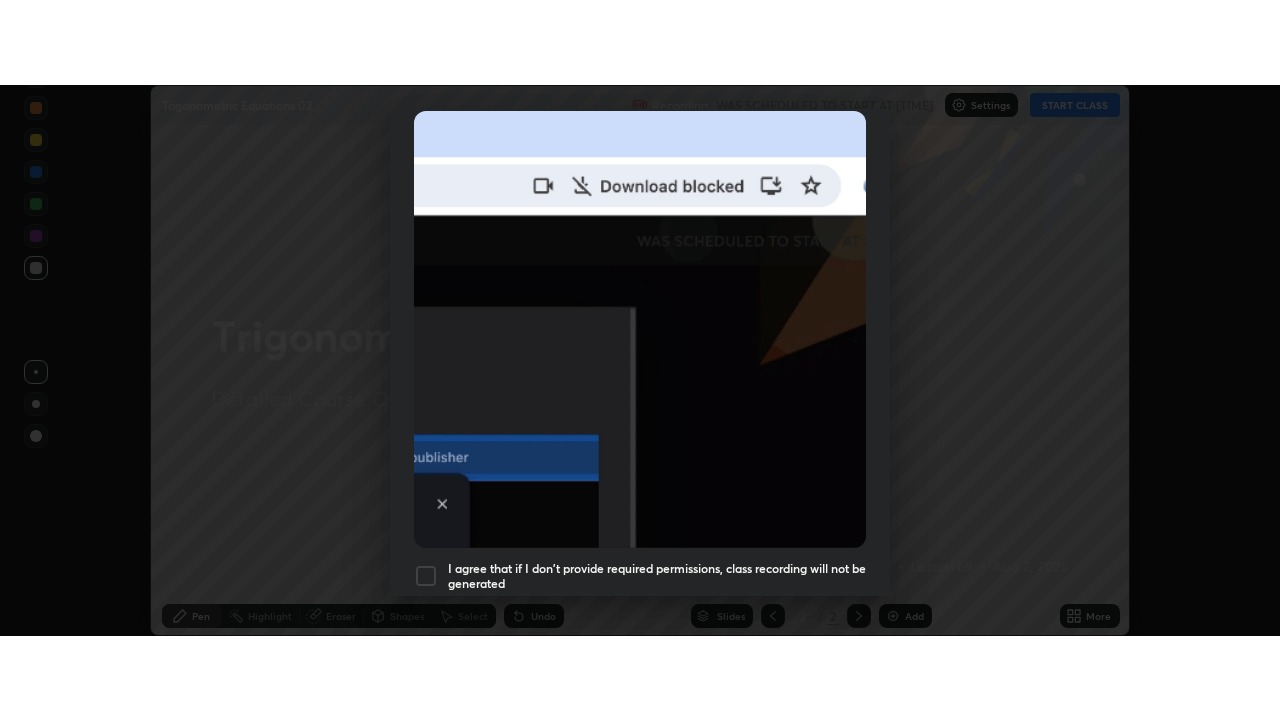scroll, scrollTop: 513, scrollLeft: 0, axis: vertical 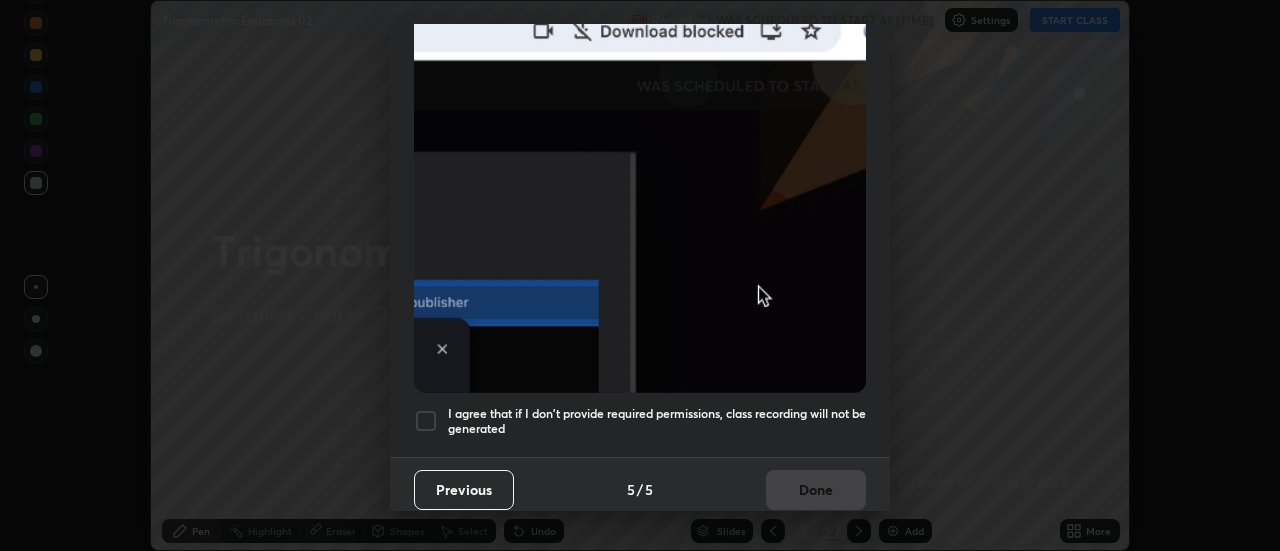 click at bounding box center (426, 421) 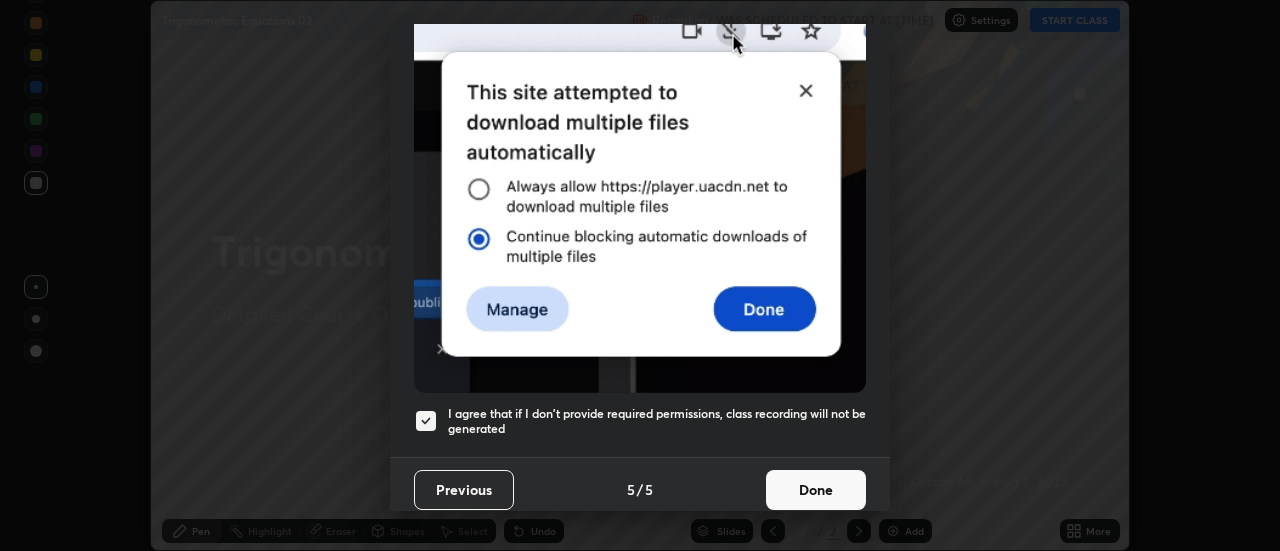 click on "Done" at bounding box center [816, 490] 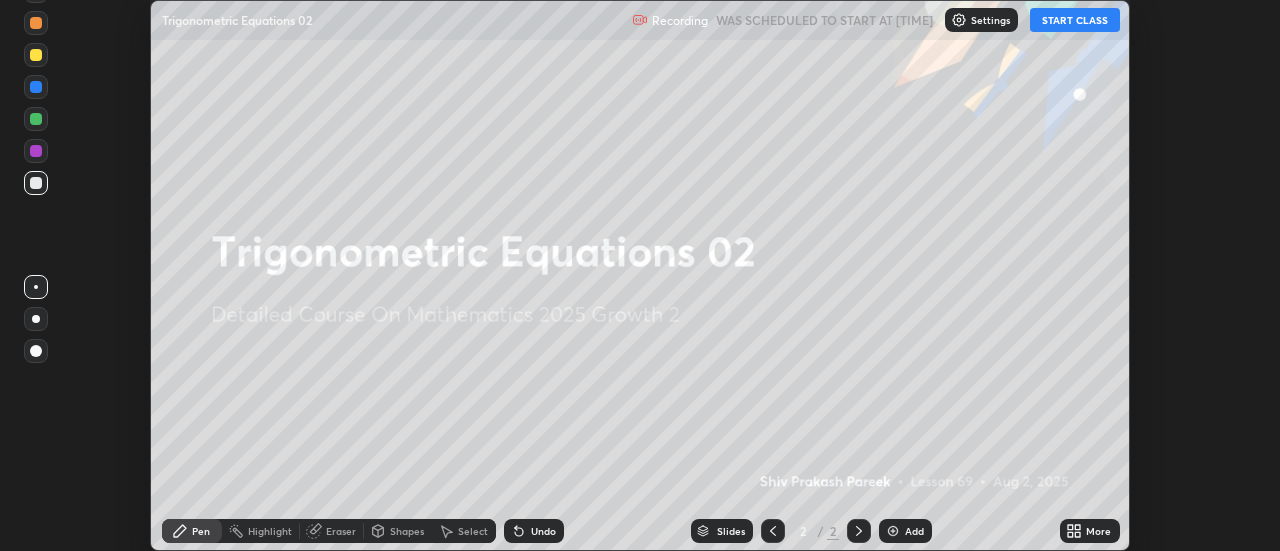 click on "START CLASS" at bounding box center [1075, 20] 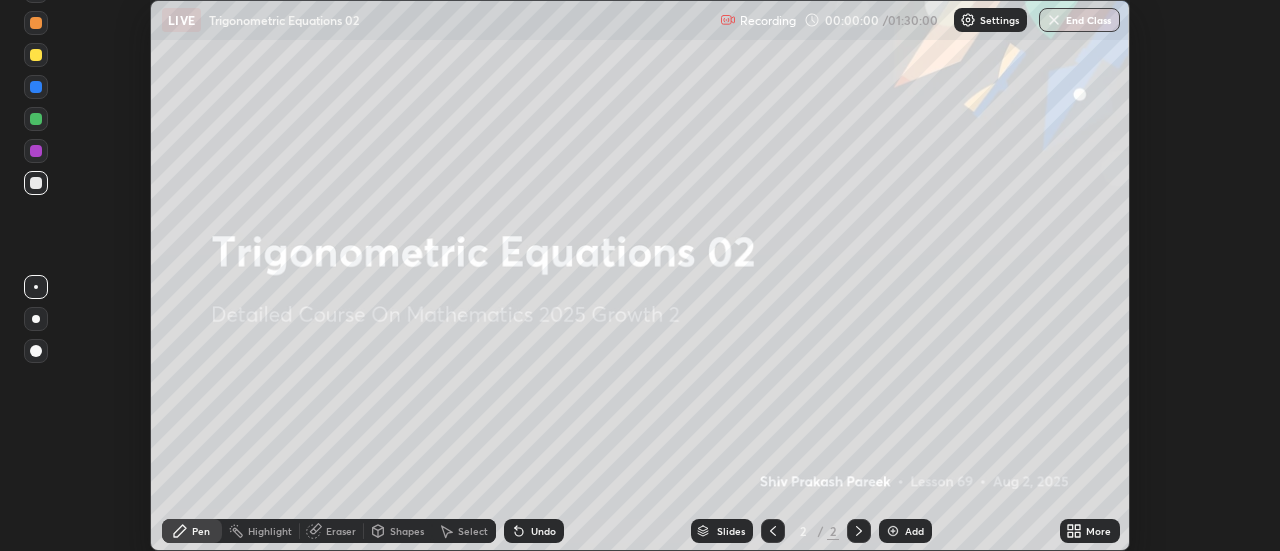 click on "Add" at bounding box center (914, 531) 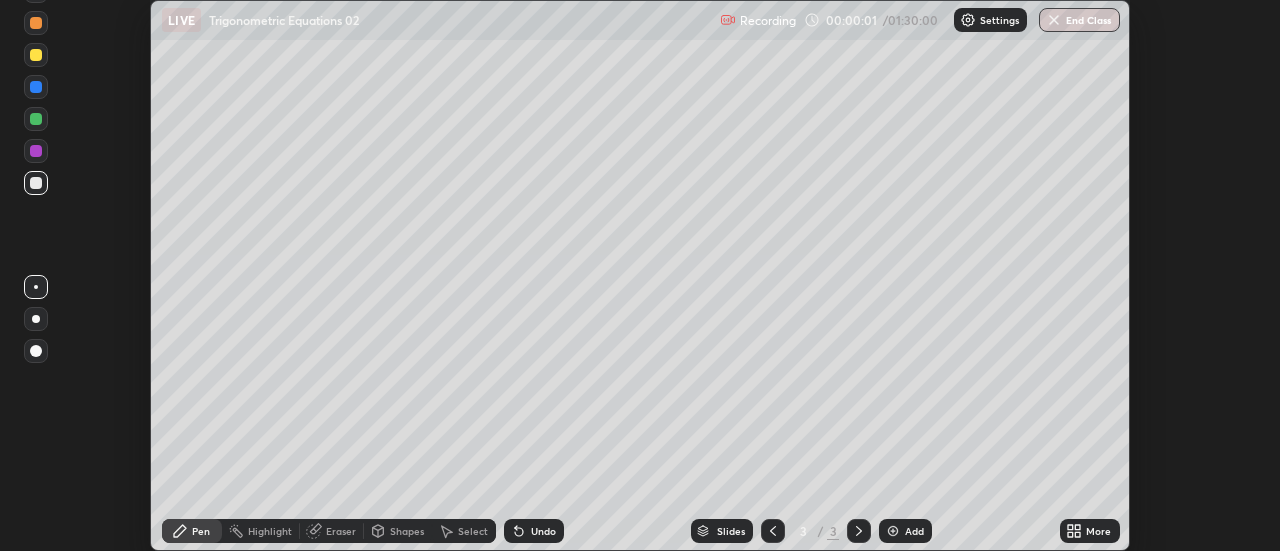 click 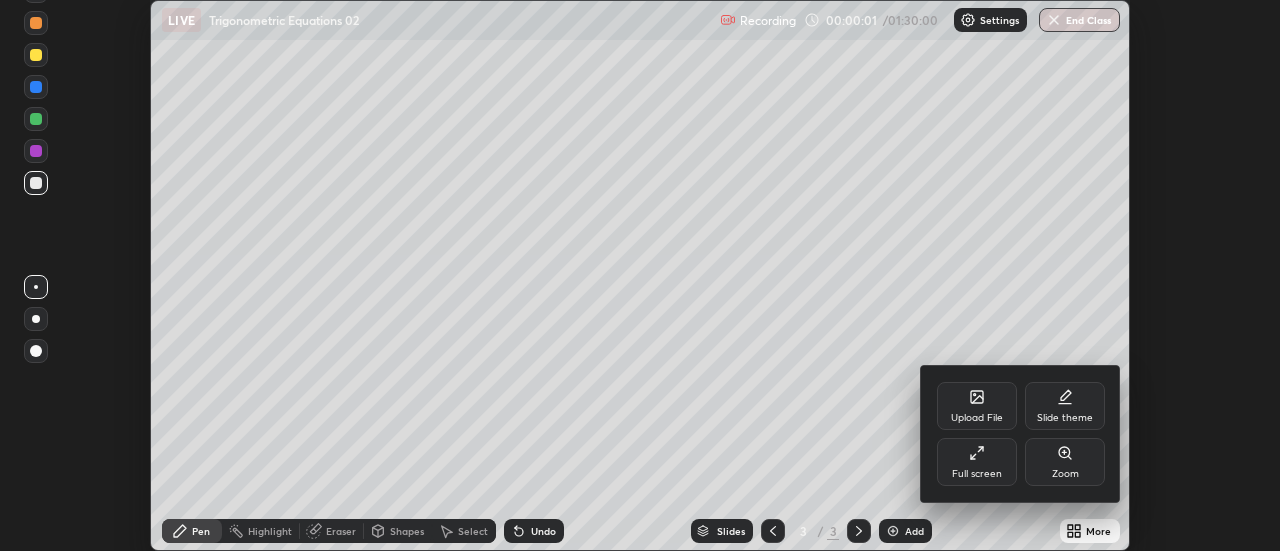 click on "Full screen" at bounding box center (977, 474) 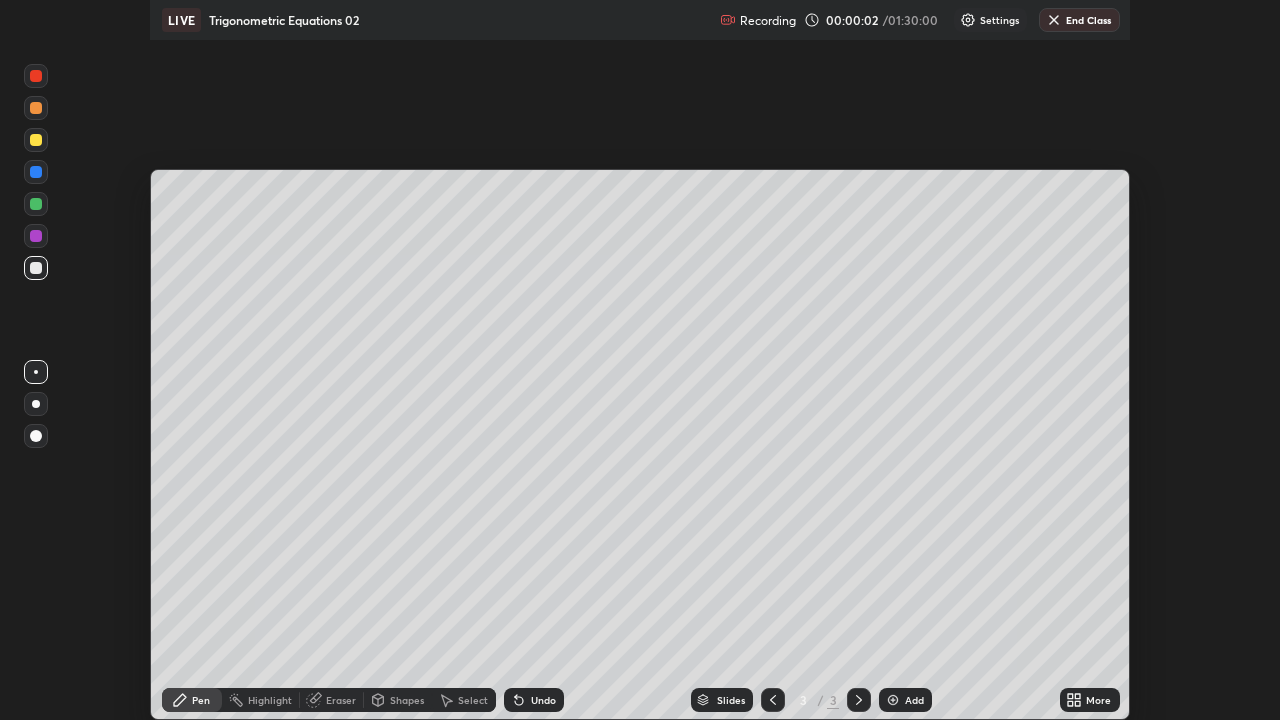 scroll, scrollTop: 99280, scrollLeft: 98720, axis: both 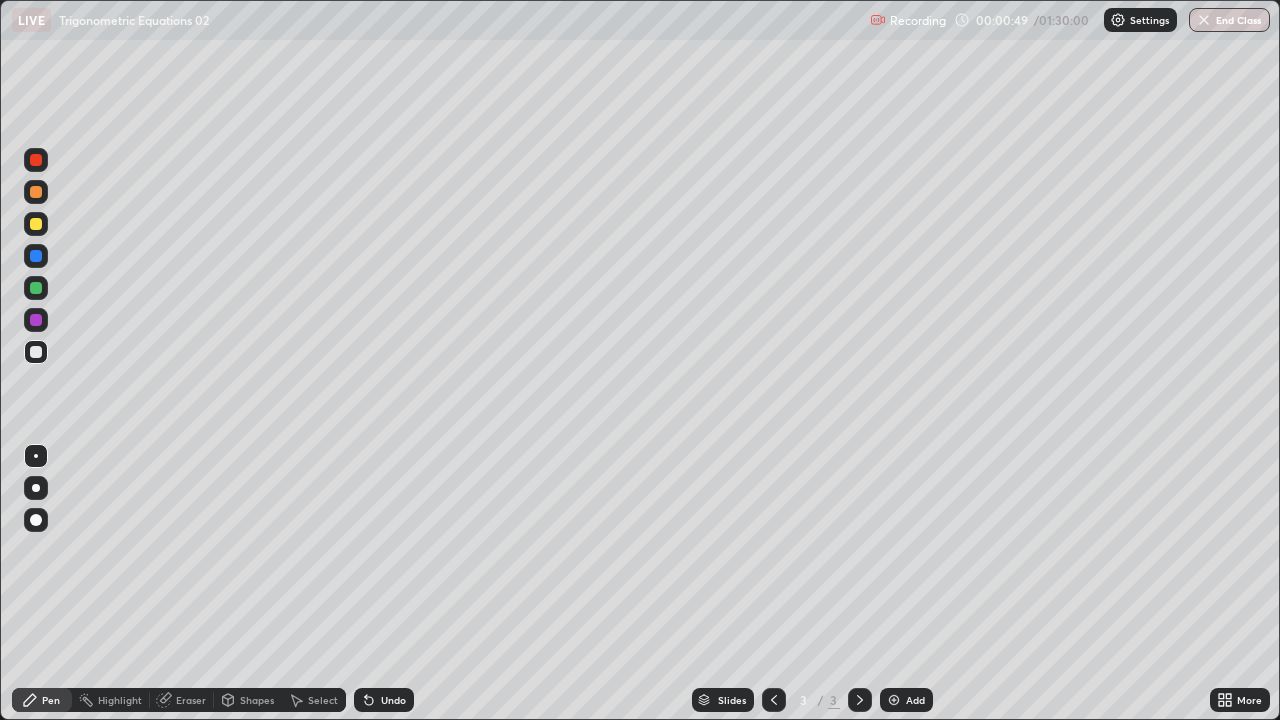 click at bounding box center [36, 288] 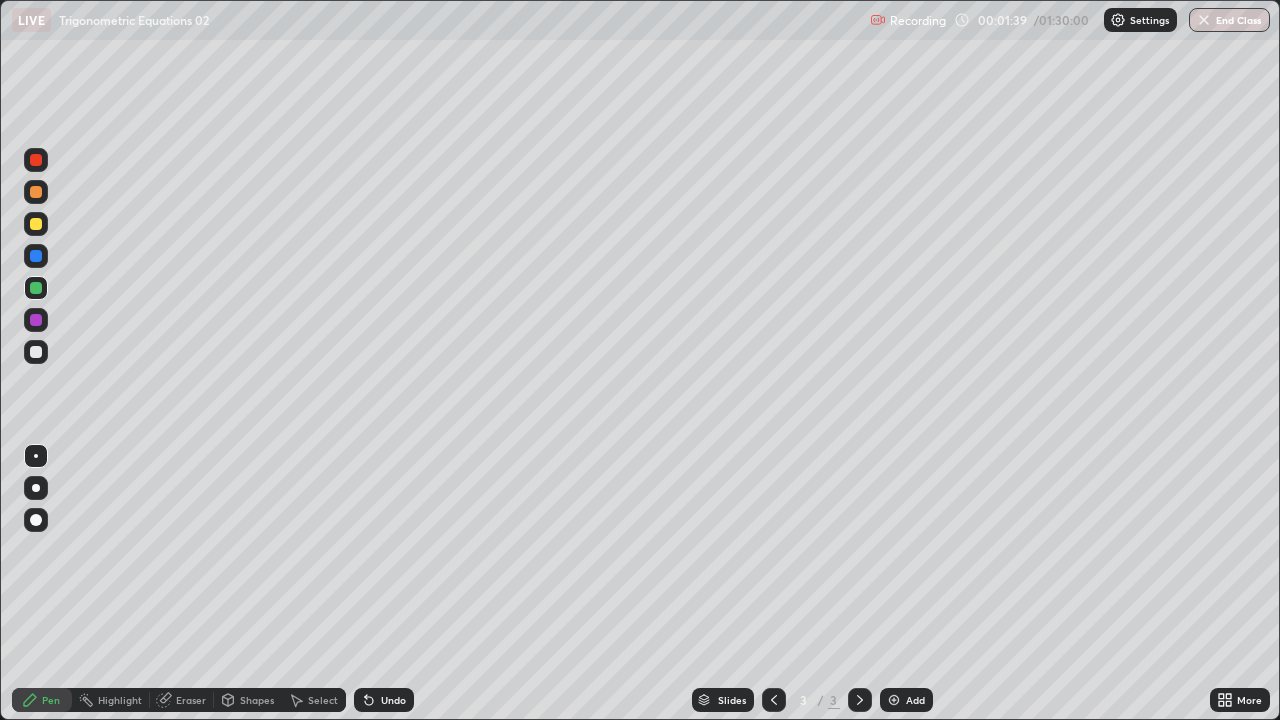 click at bounding box center (36, 352) 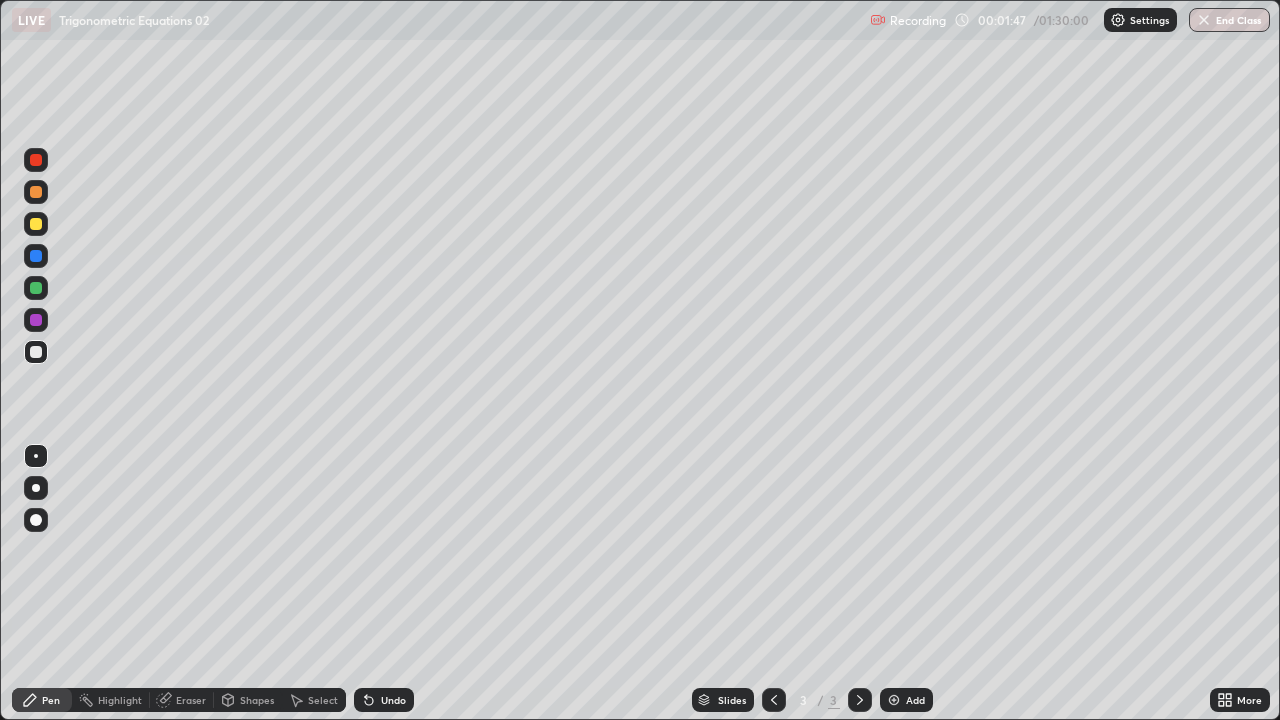 click at bounding box center (36, 288) 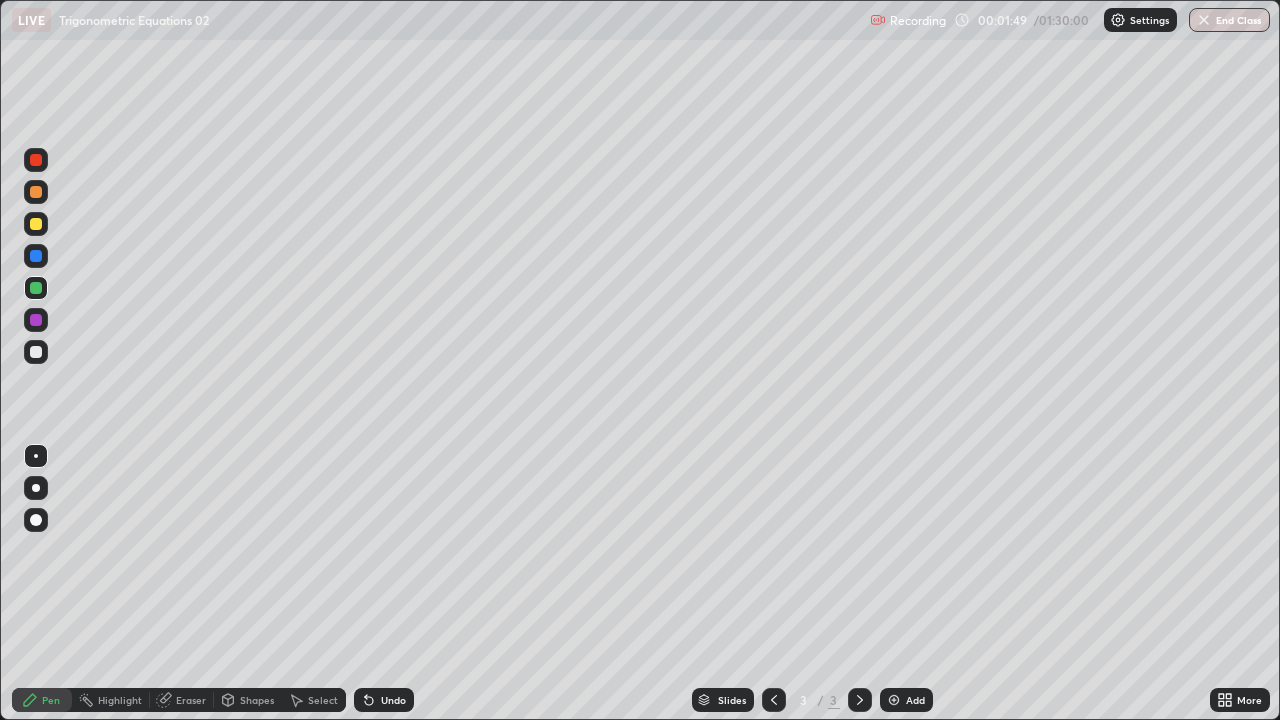 click at bounding box center (36, 352) 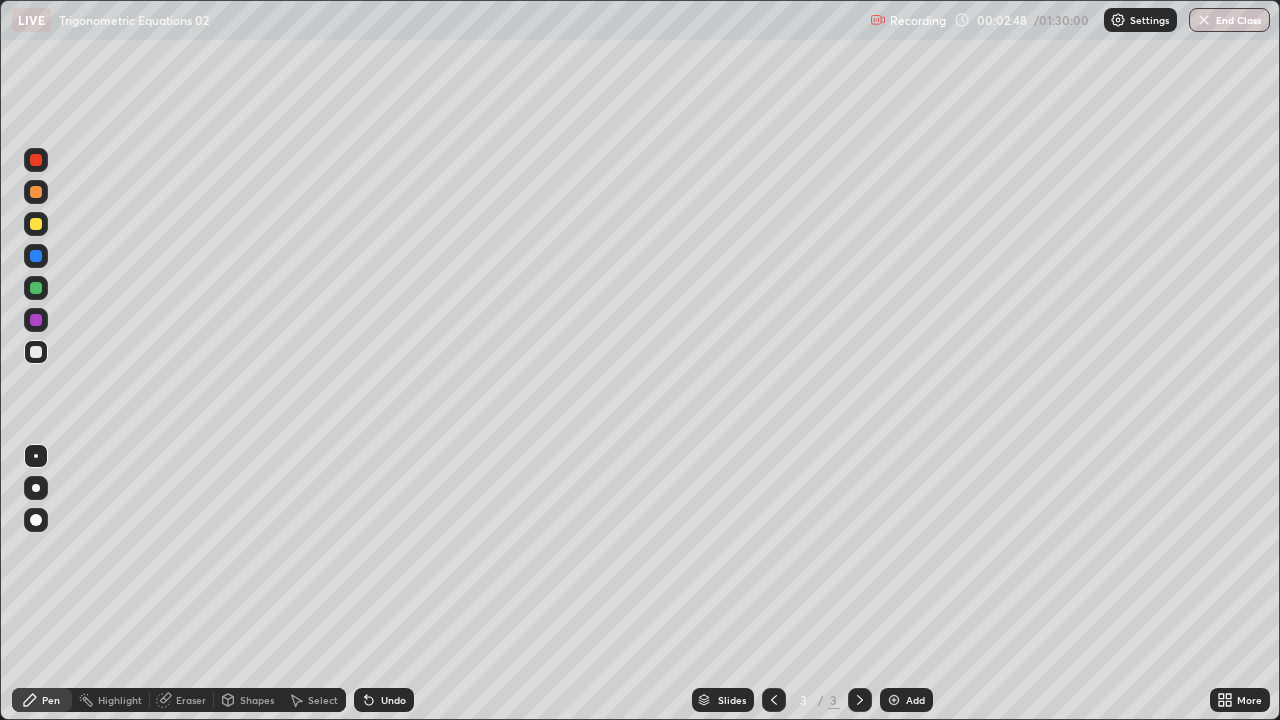 click at bounding box center (36, 288) 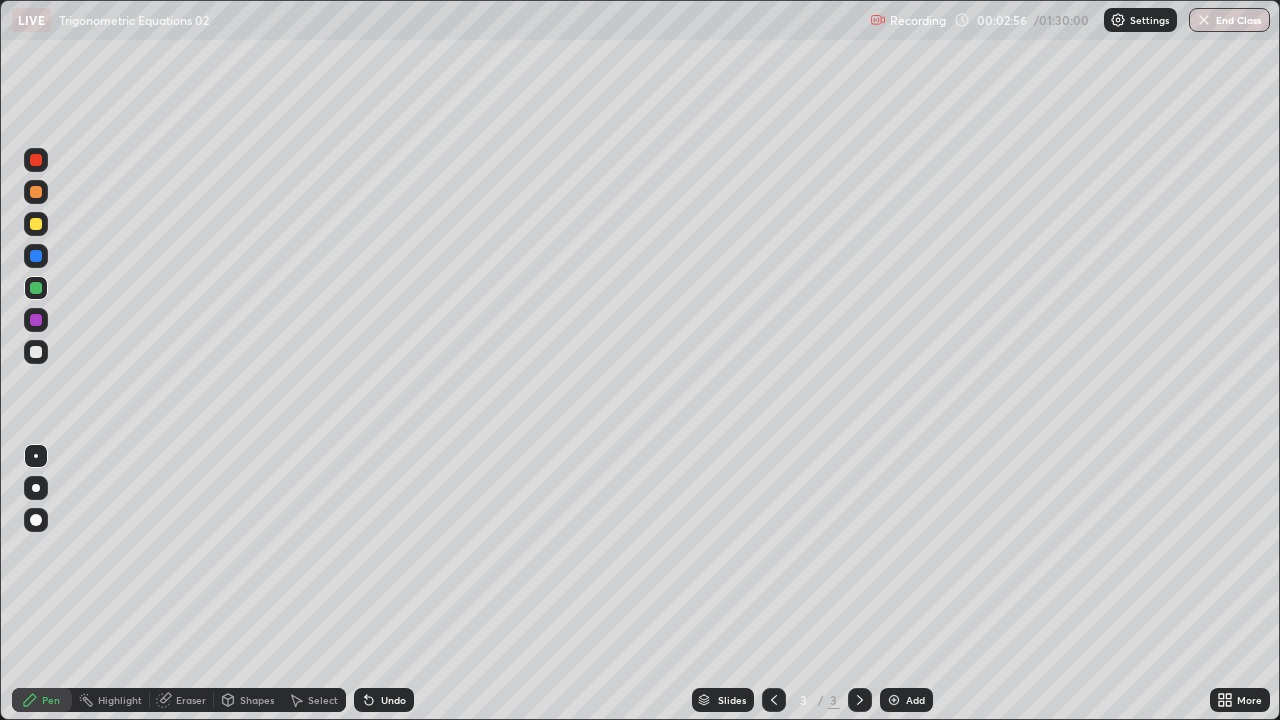 click on "Undo" at bounding box center [393, 700] 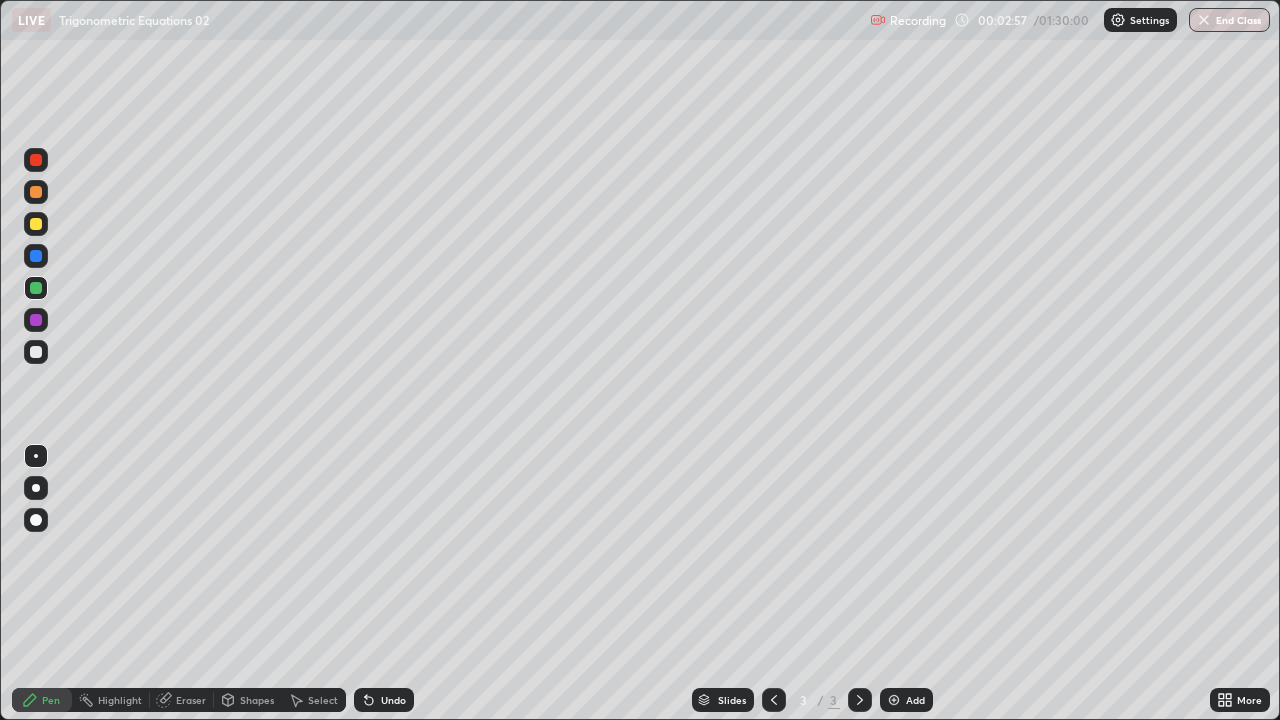 click on "Undo" at bounding box center [393, 700] 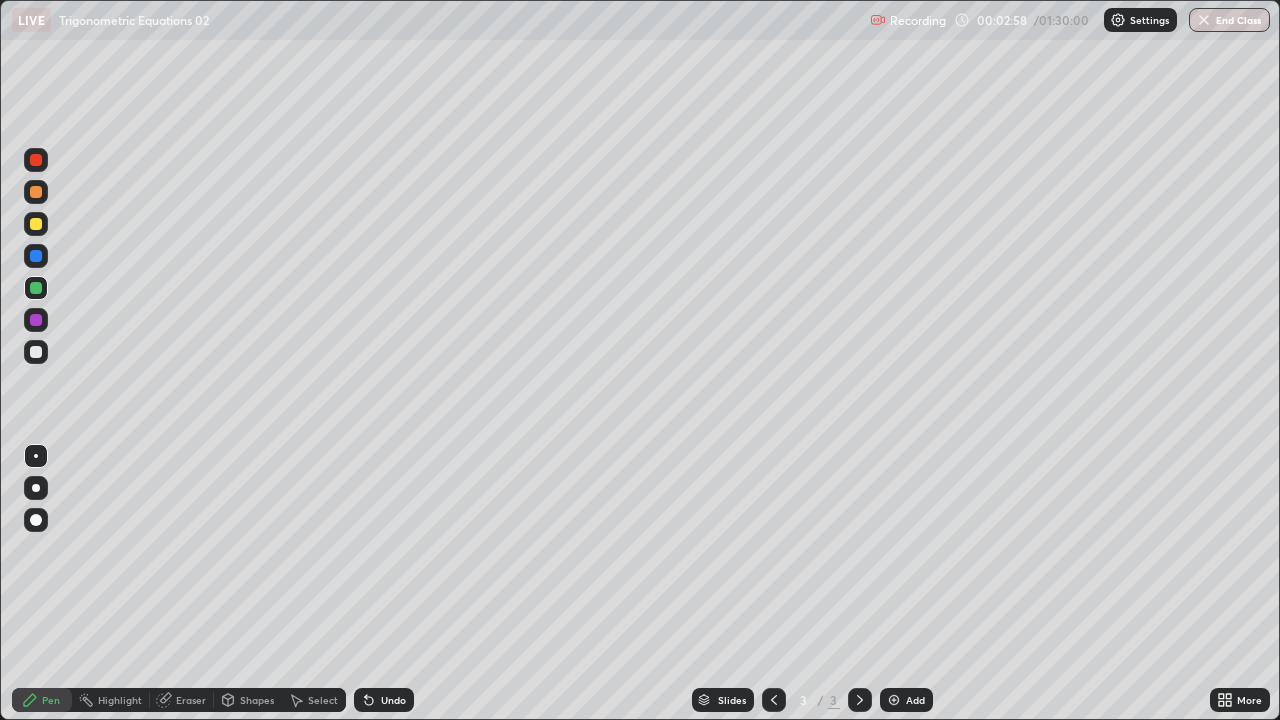 click on "Undo" at bounding box center [384, 700] 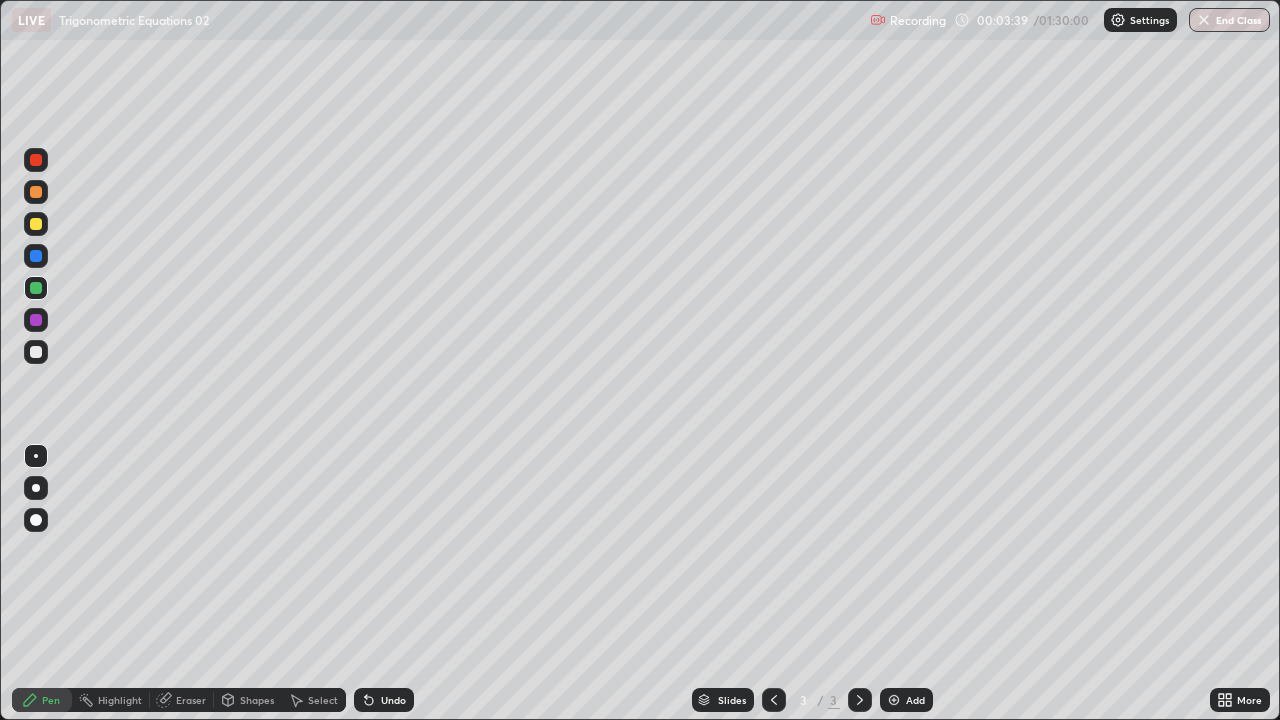 click at bounding box center [36, 224] 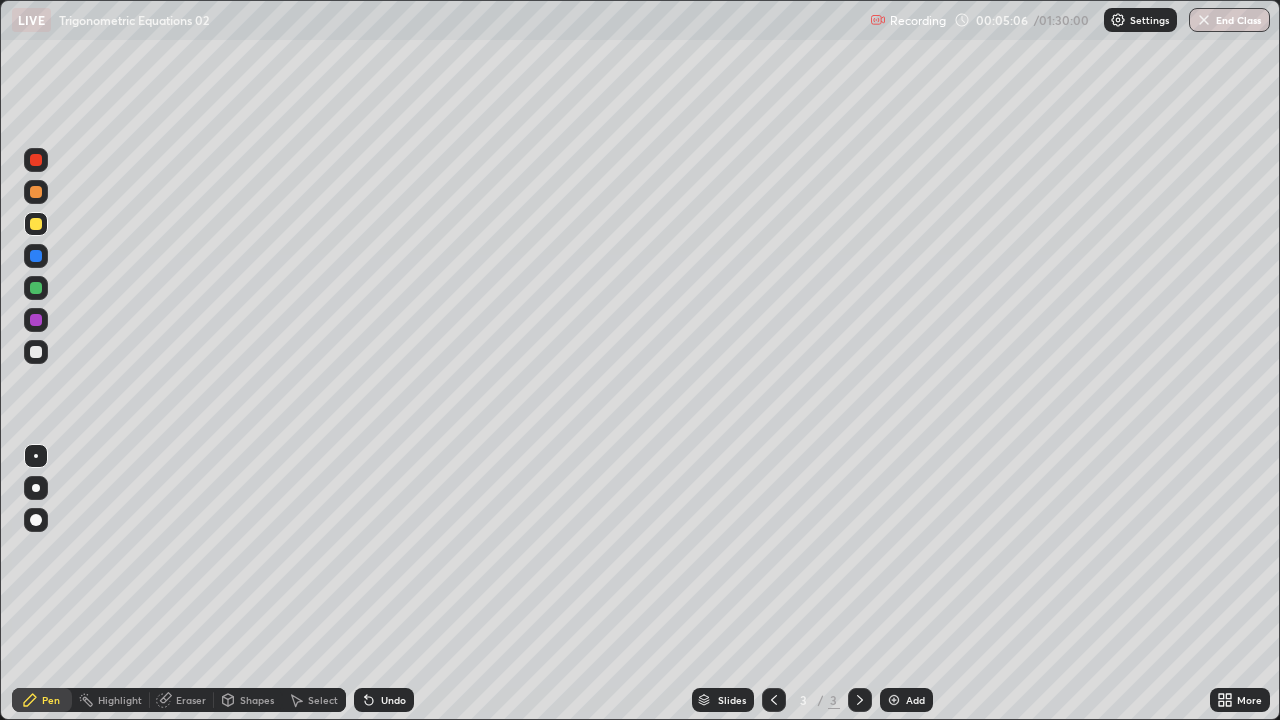 click on "Undo" at bounding box center (393, 700) 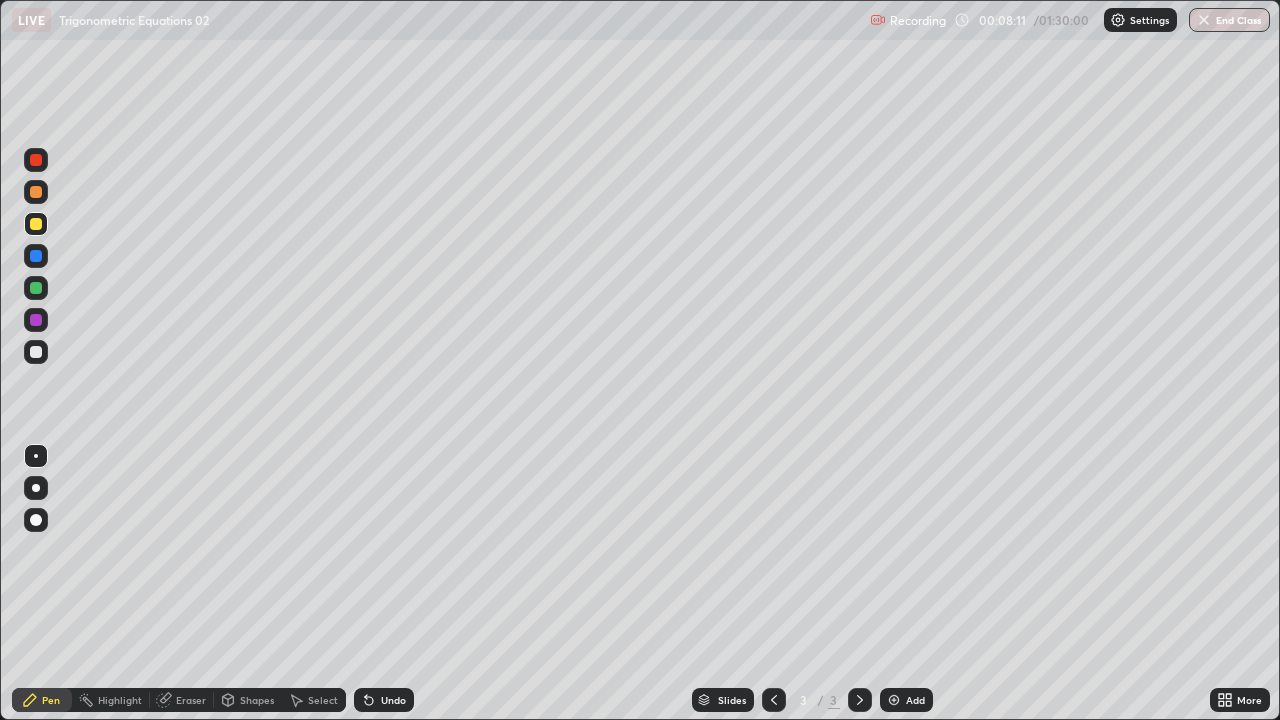click at bounding box center (36, 352) 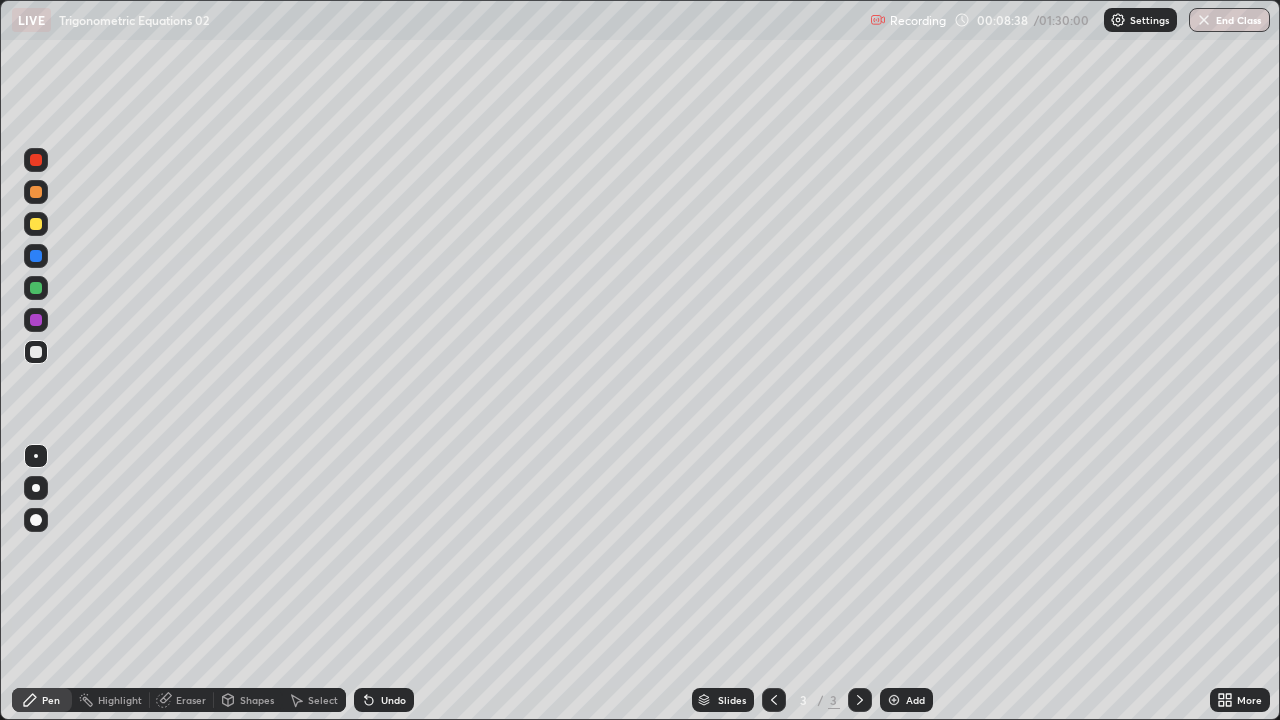 click on "Undo" at bounding box center (393, 700) 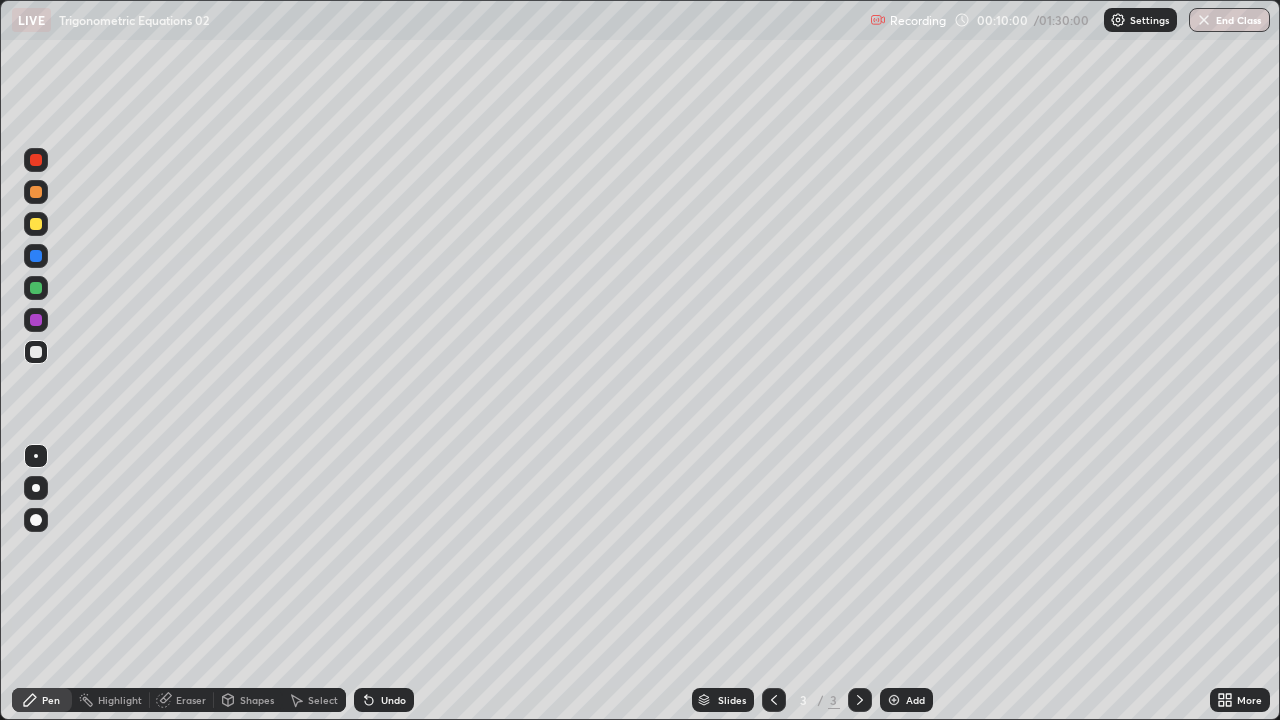 click on "Eraser" at bounding box center [191, 700] 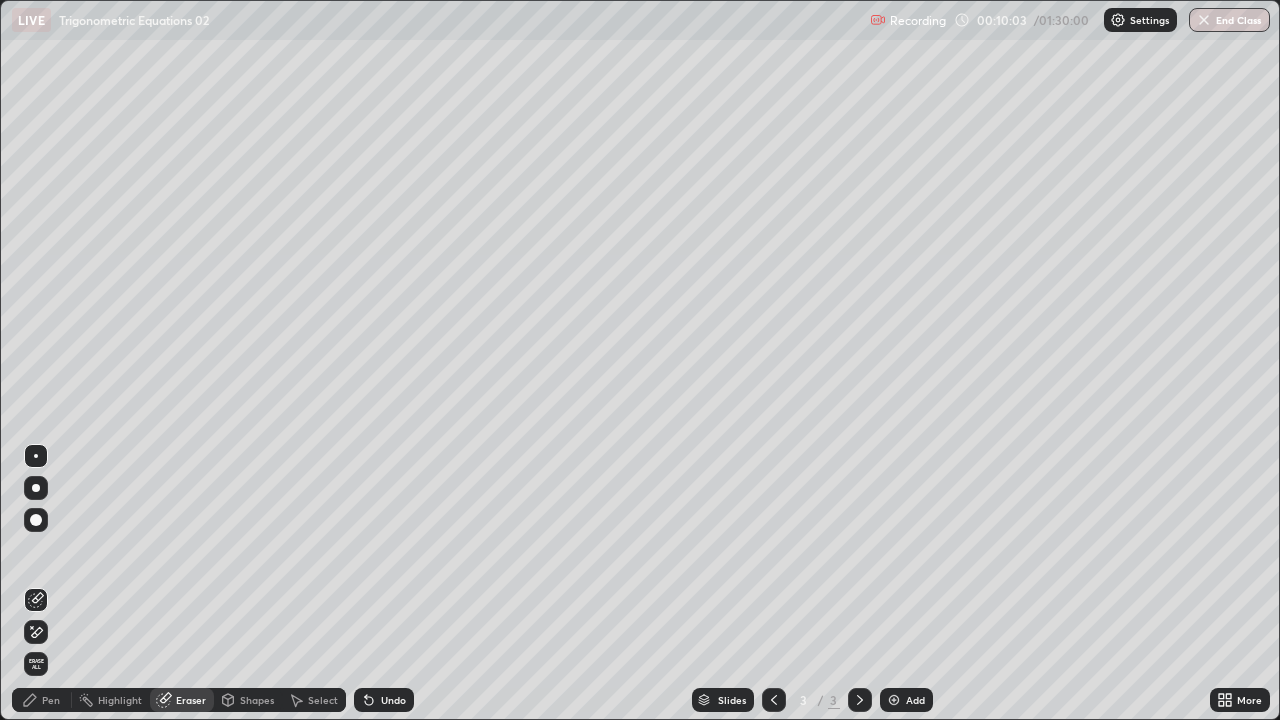click on "Pen" at bounding box center (51, 700) 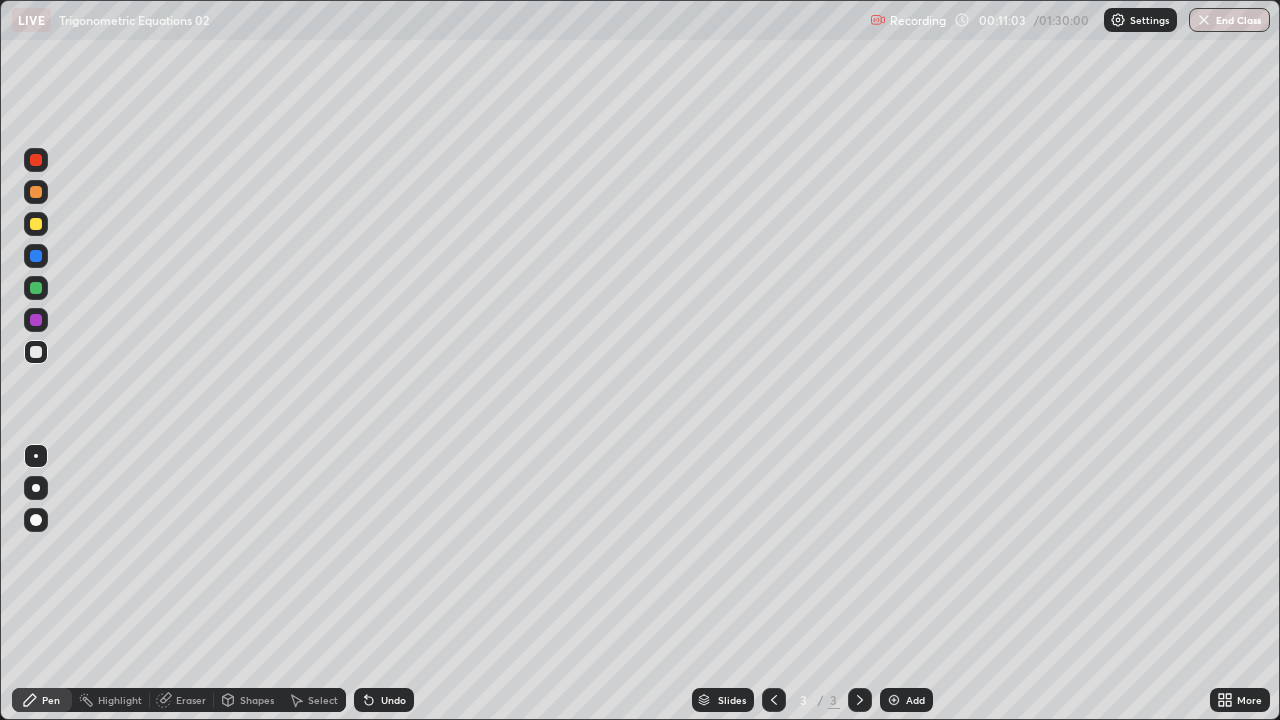 click on "More" at bounding box center (1240, 700) 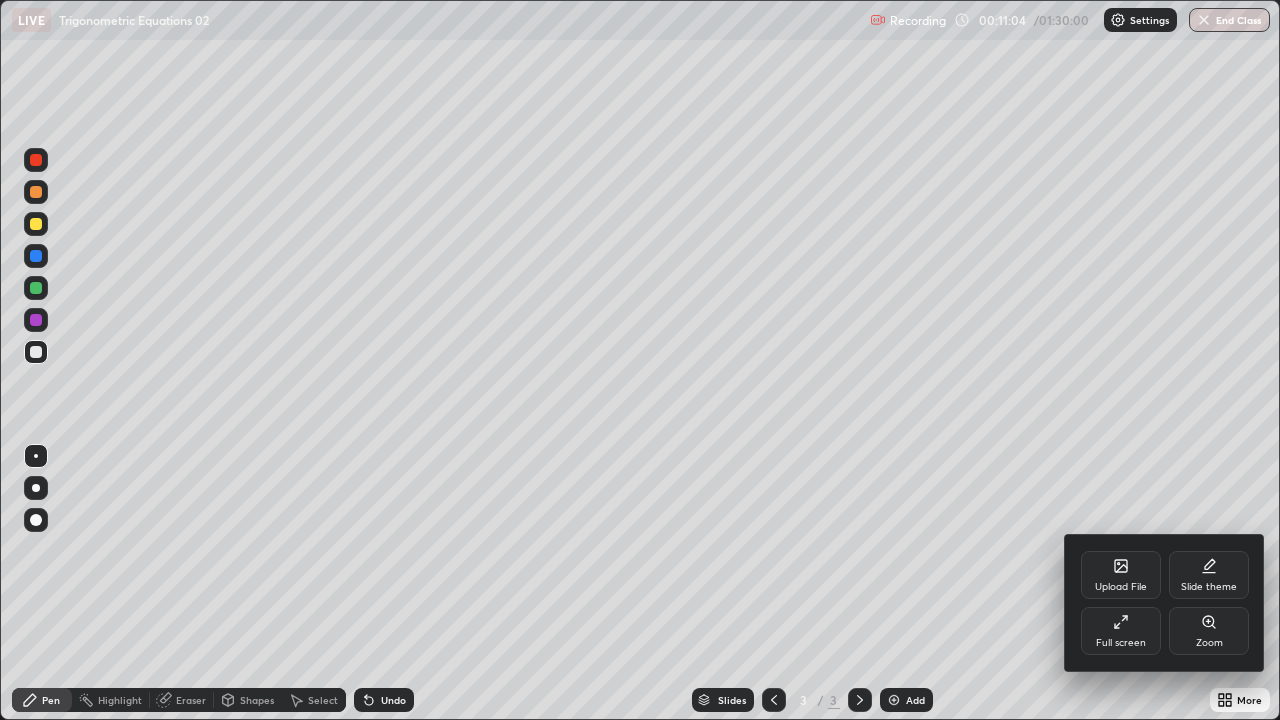 click on "Slide theme" at bounding box center [1209, 575] 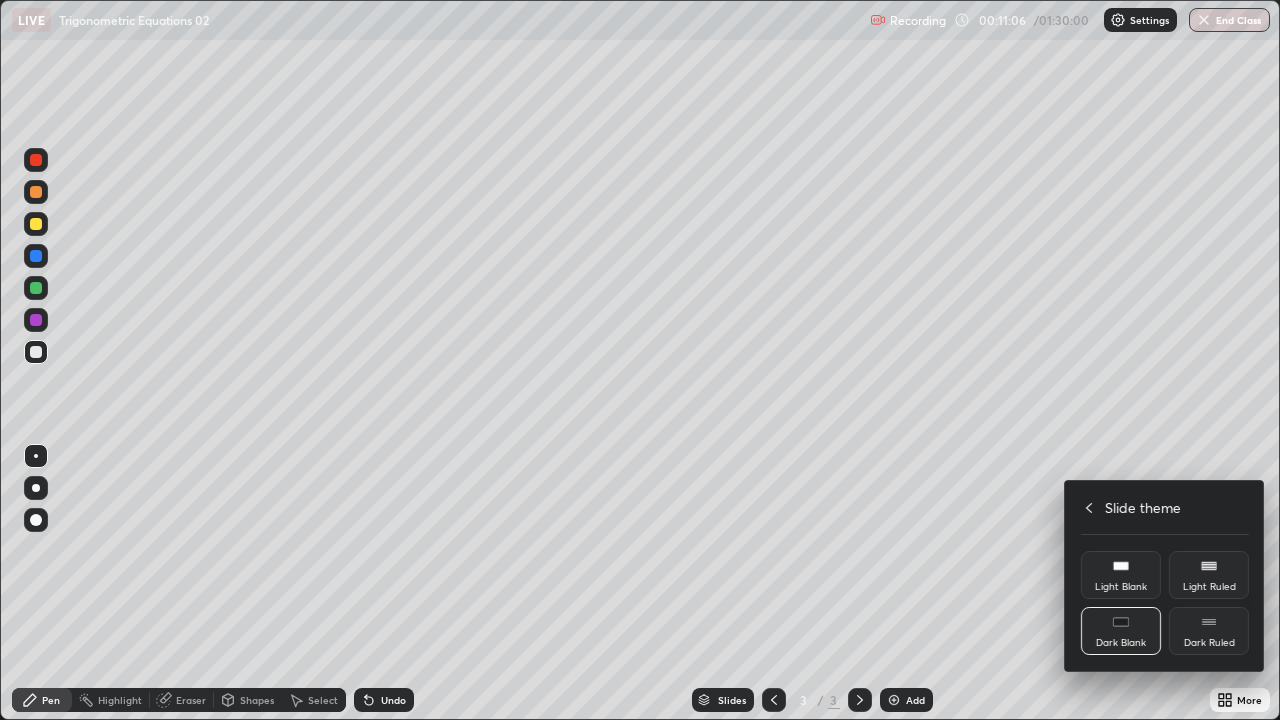 click on "Dark Ruled" at bounding box center [1209, 631] 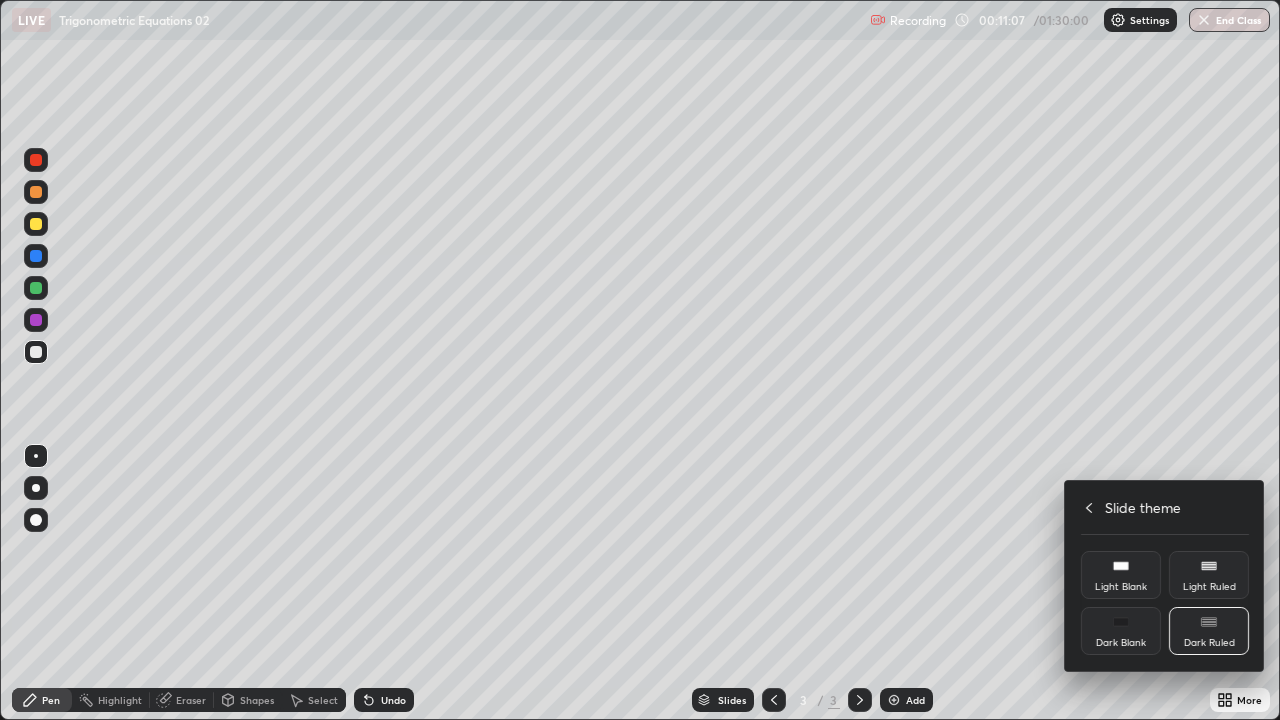 click at bounding box center (640, 360) 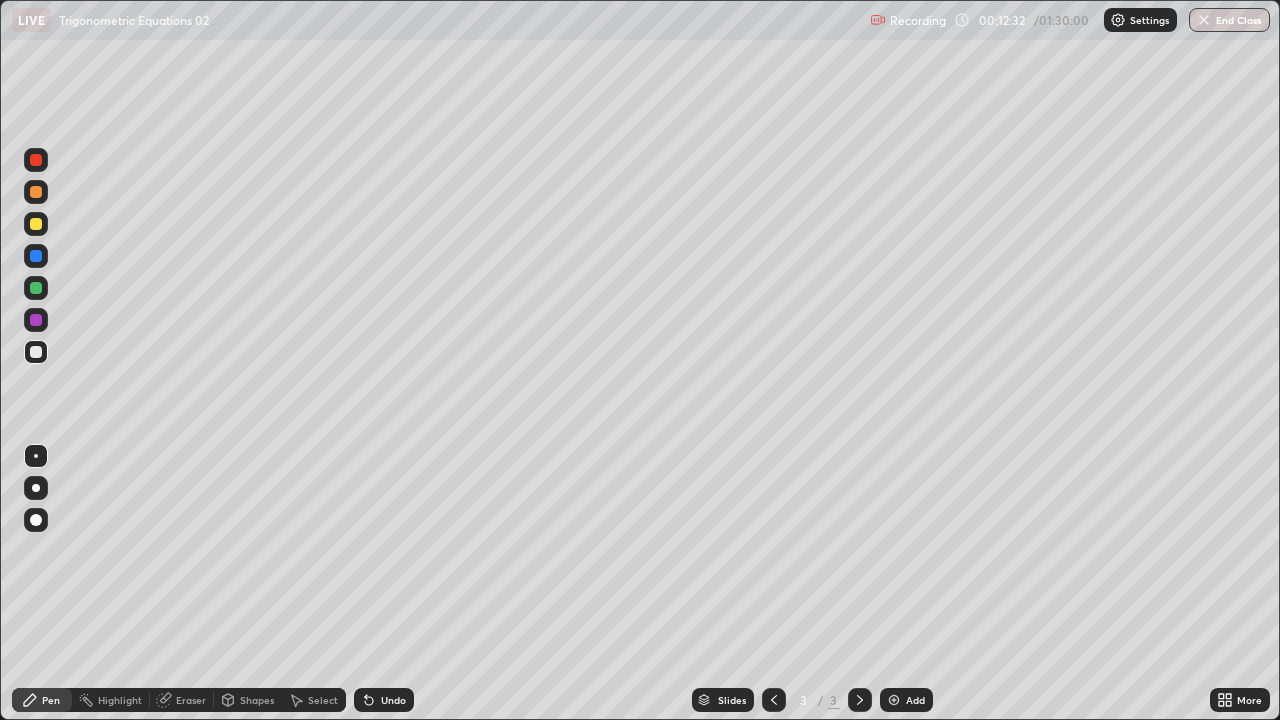click on "Add" at bounding box center (906, 700) 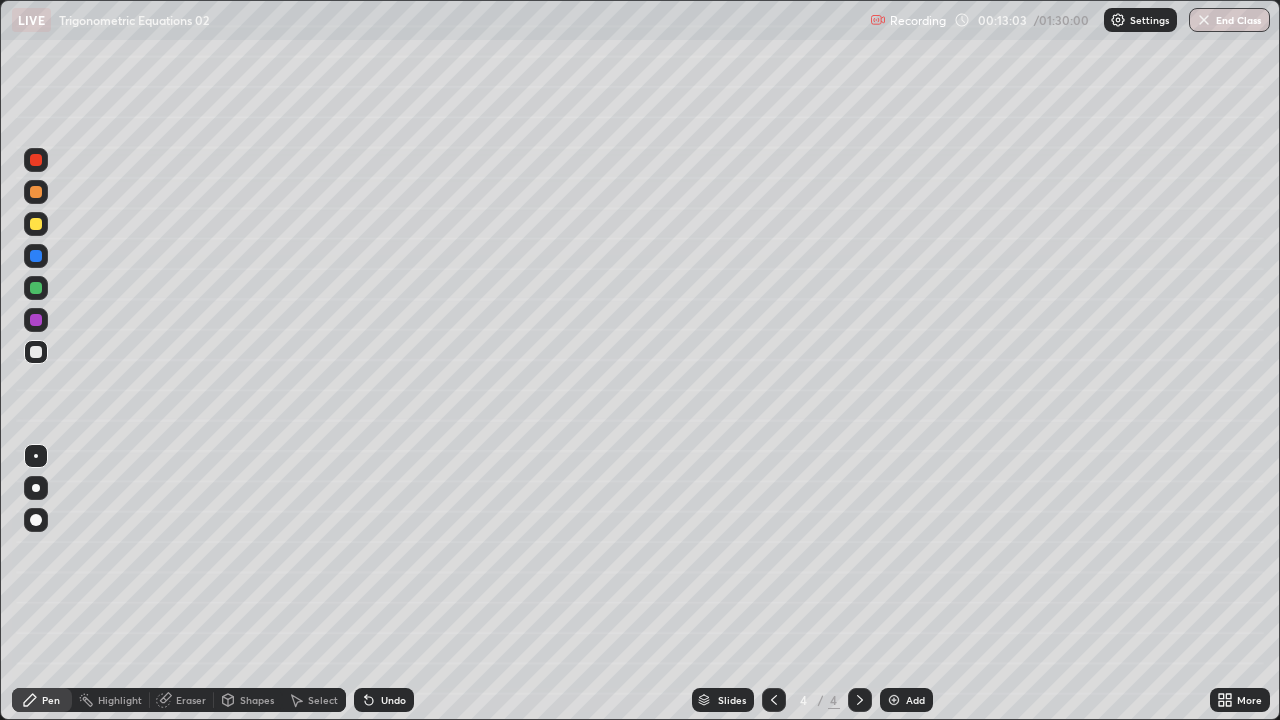 click on "Undo" at bounding box center [393, 700] 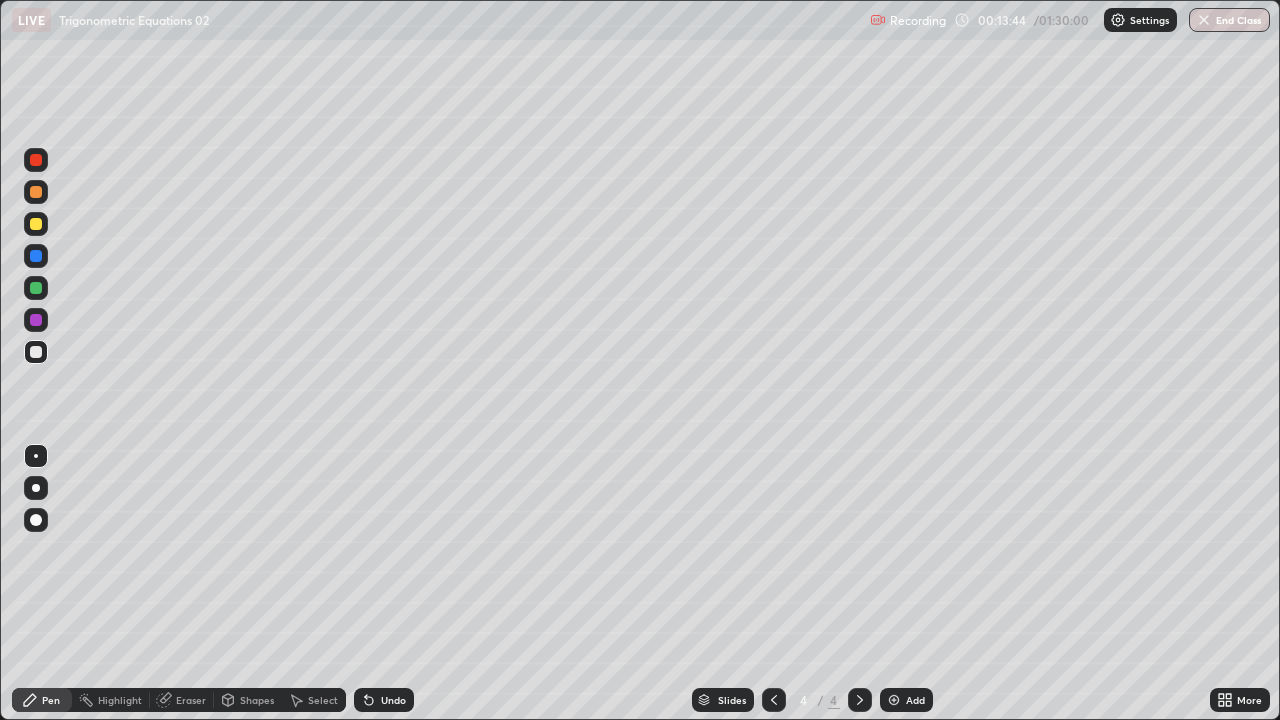 click on "Undo" at bounding box center (393, 700) 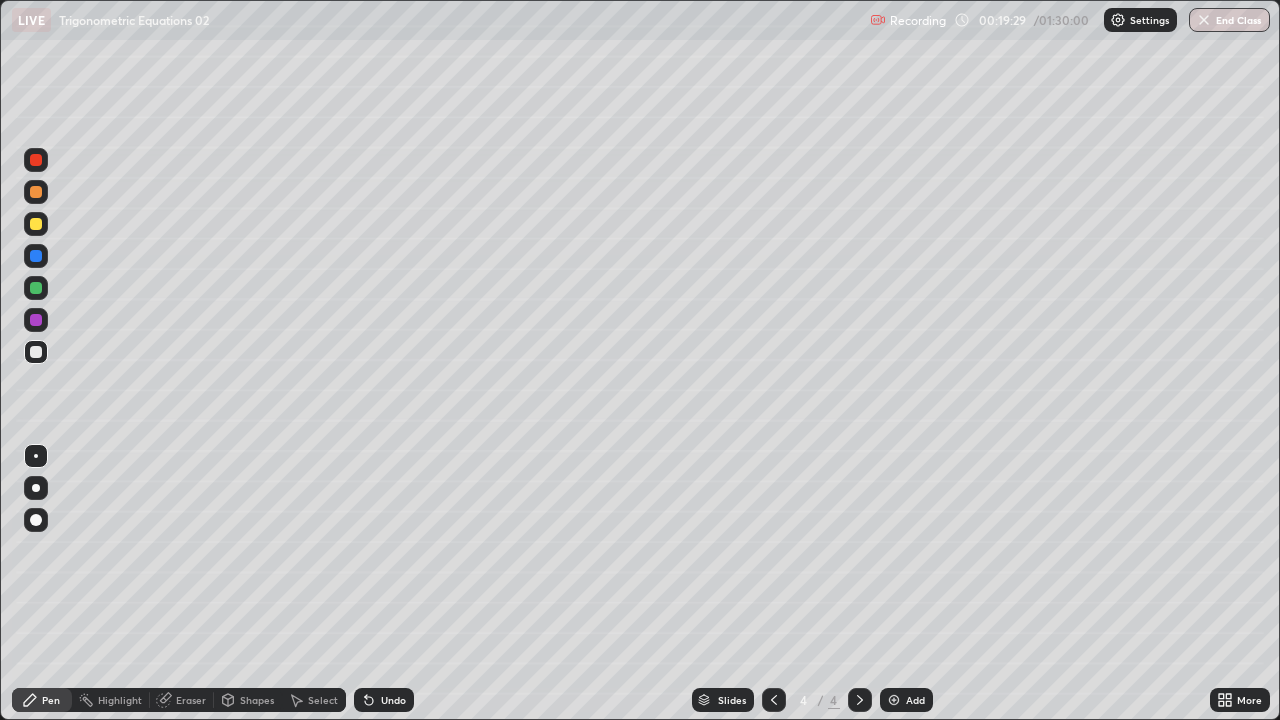click at bounding box center (894, 700) 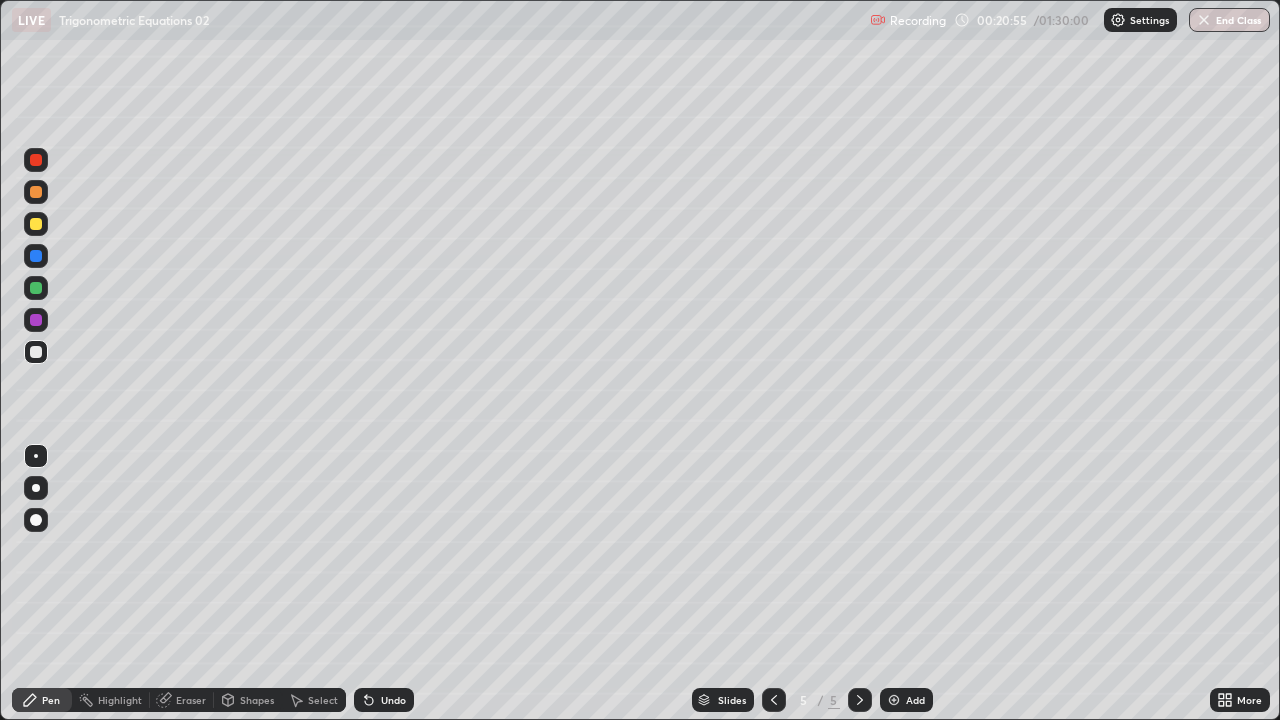click at bounding box center (36, 224) 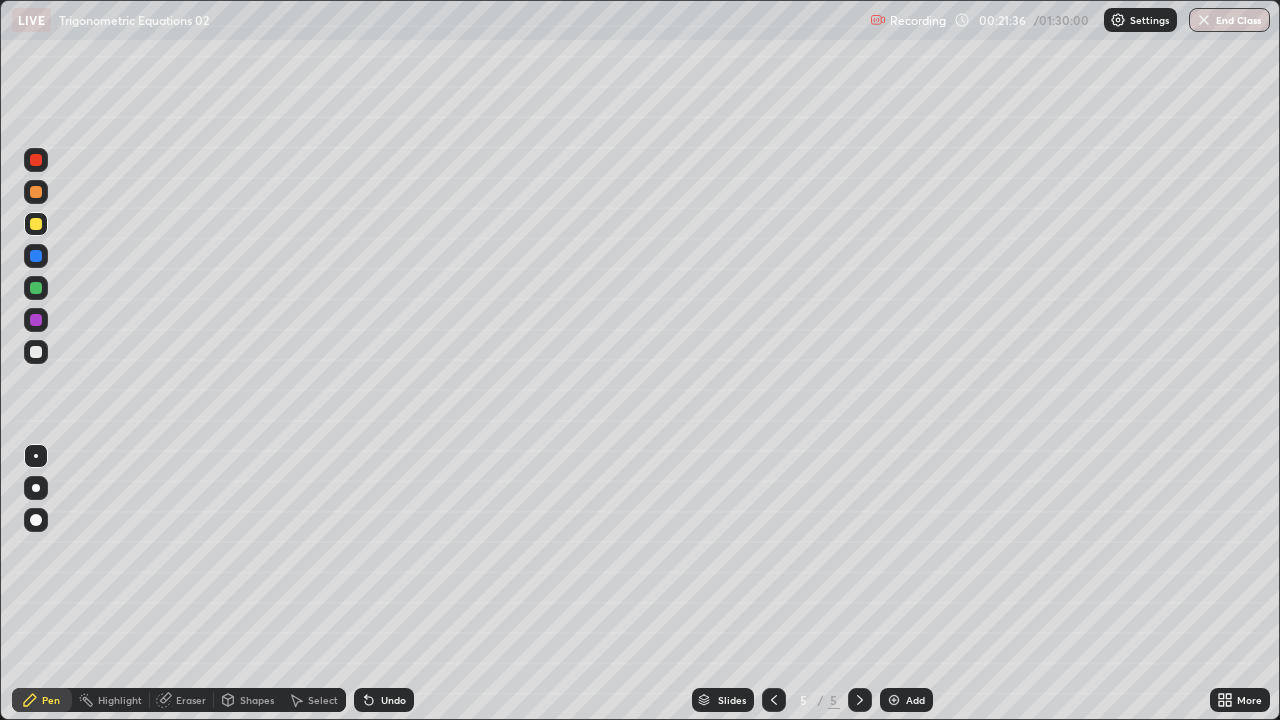 click on "Add" at bounding box center (906, 700) 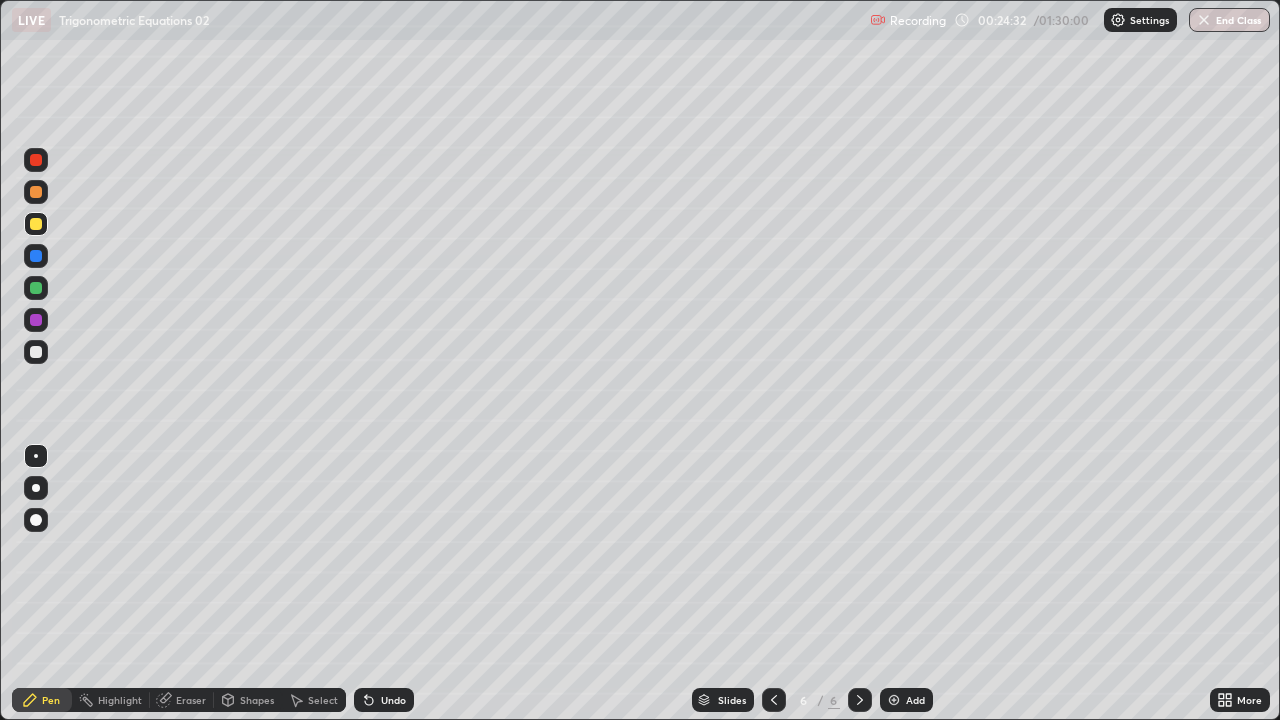 click on "Eraser" at bounding box center [191, 700] 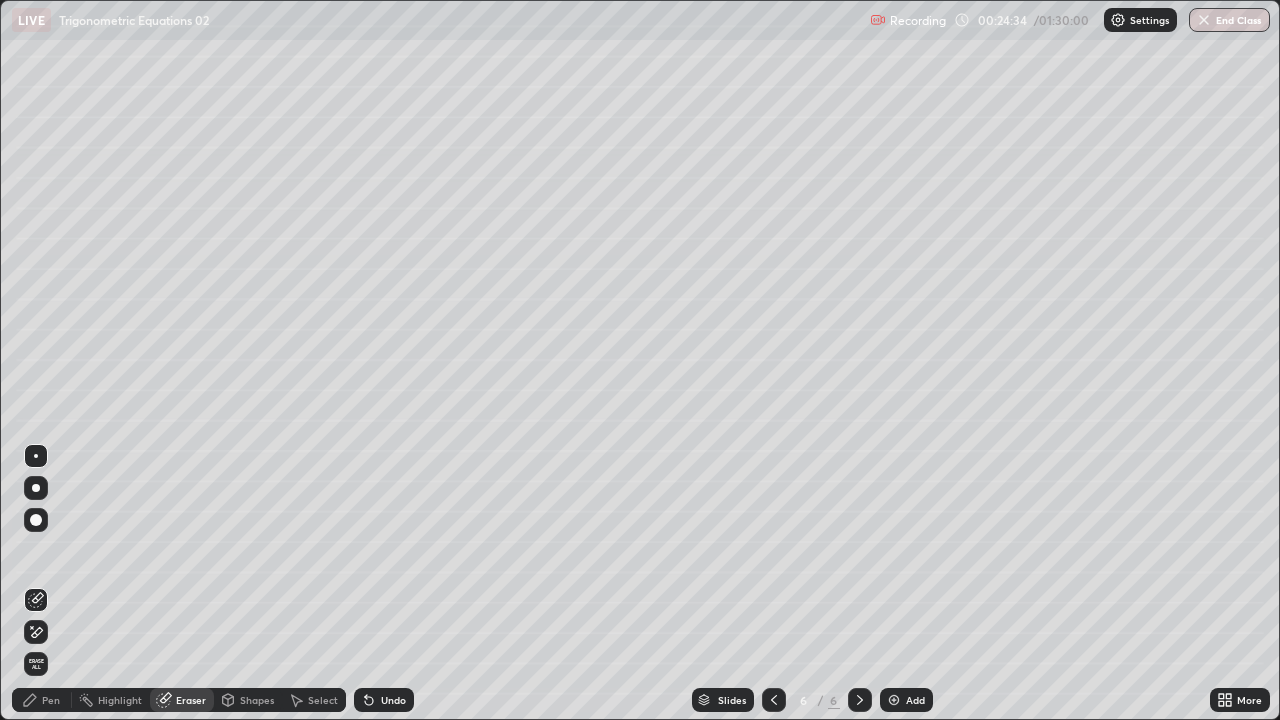 click on "Pen" at bounding box center (42, 700) 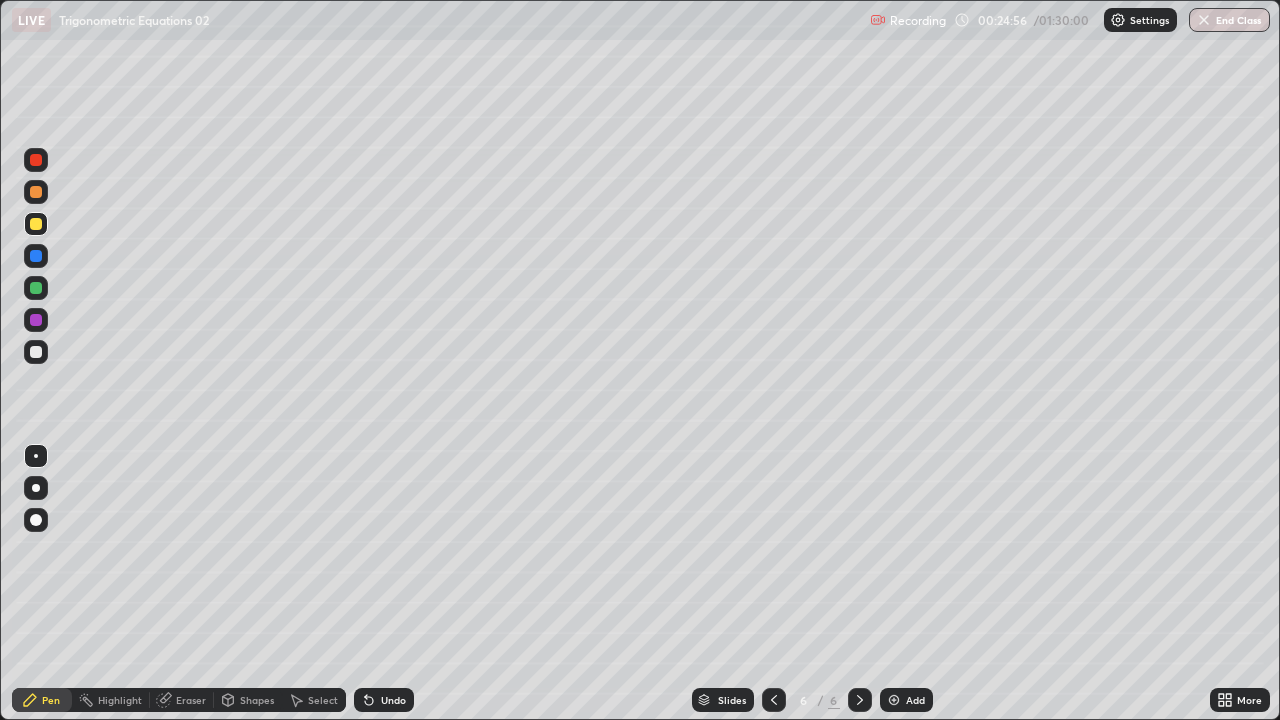 click at bounding box center [36, 352] 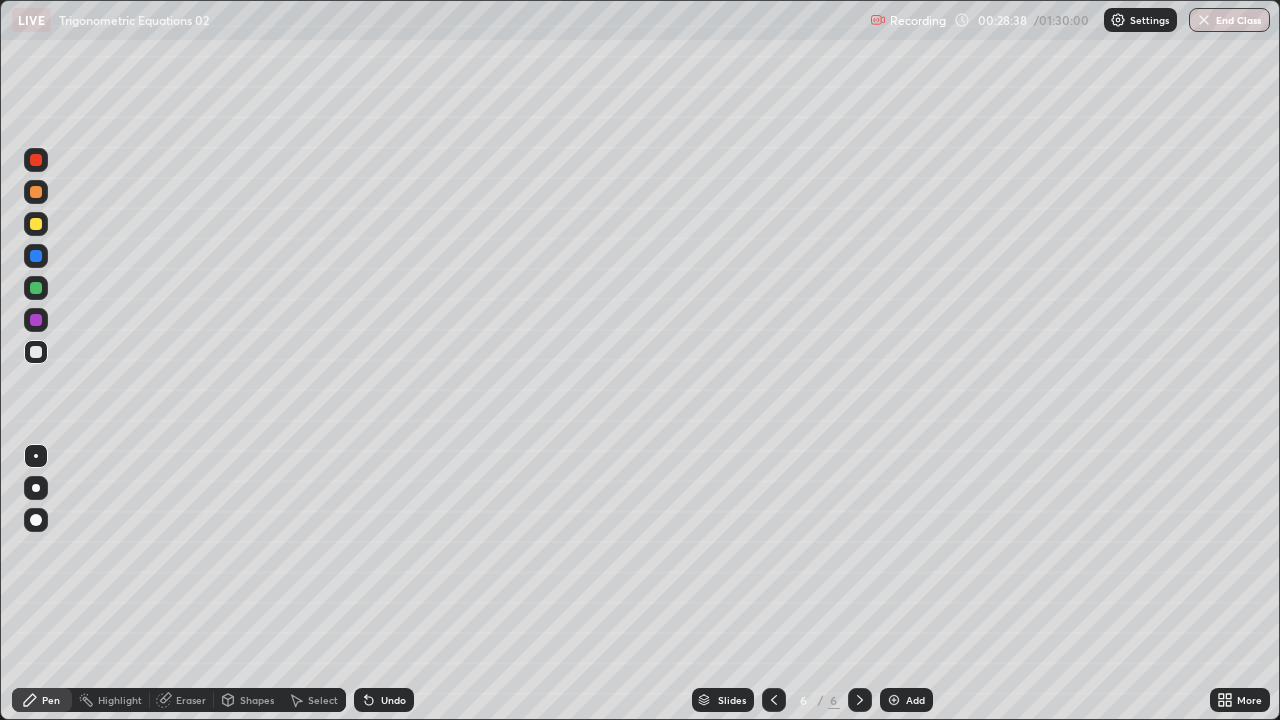 click at bounding box center (894, 700) 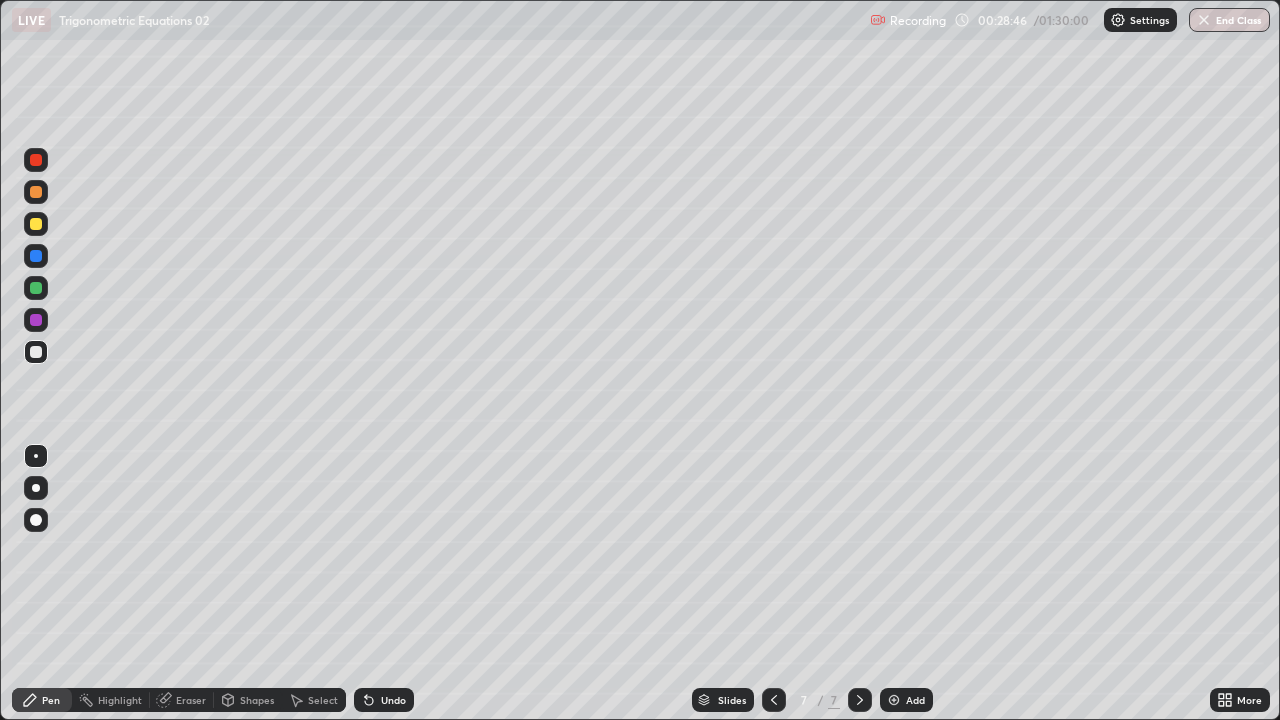 click at bounding box center (774, 700) 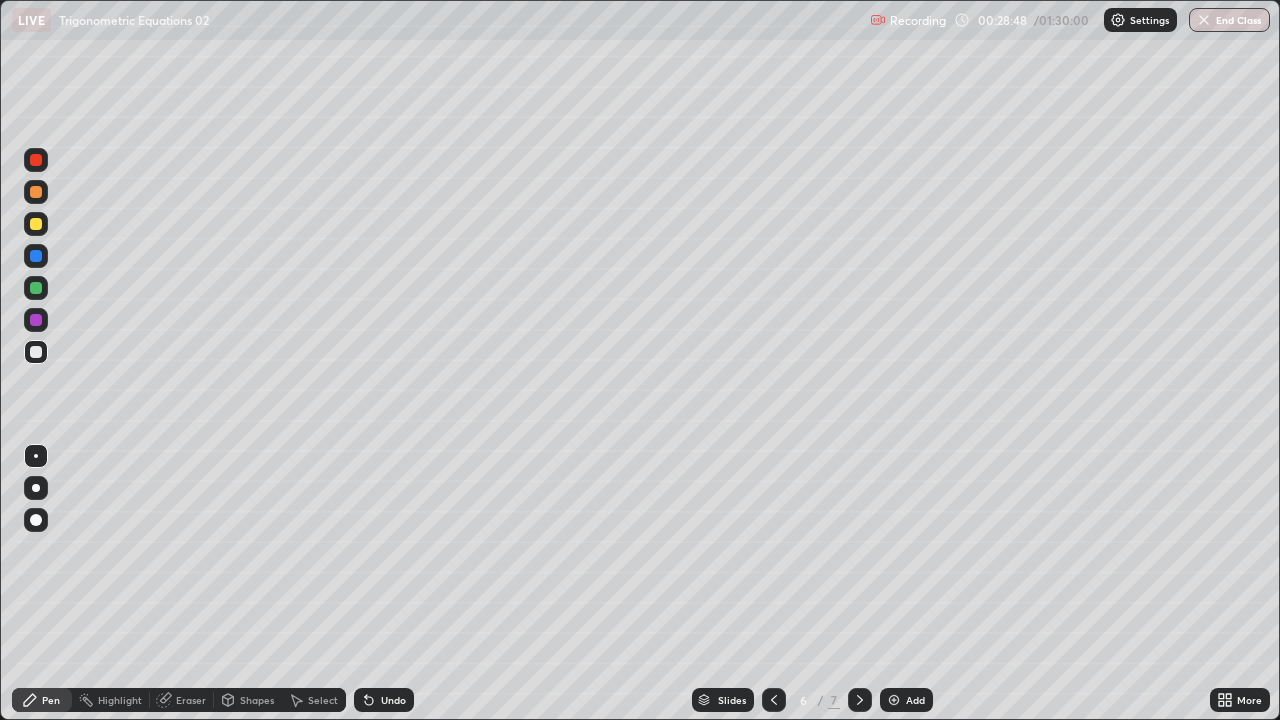 click on "Select" at bounding box center (314, 700) 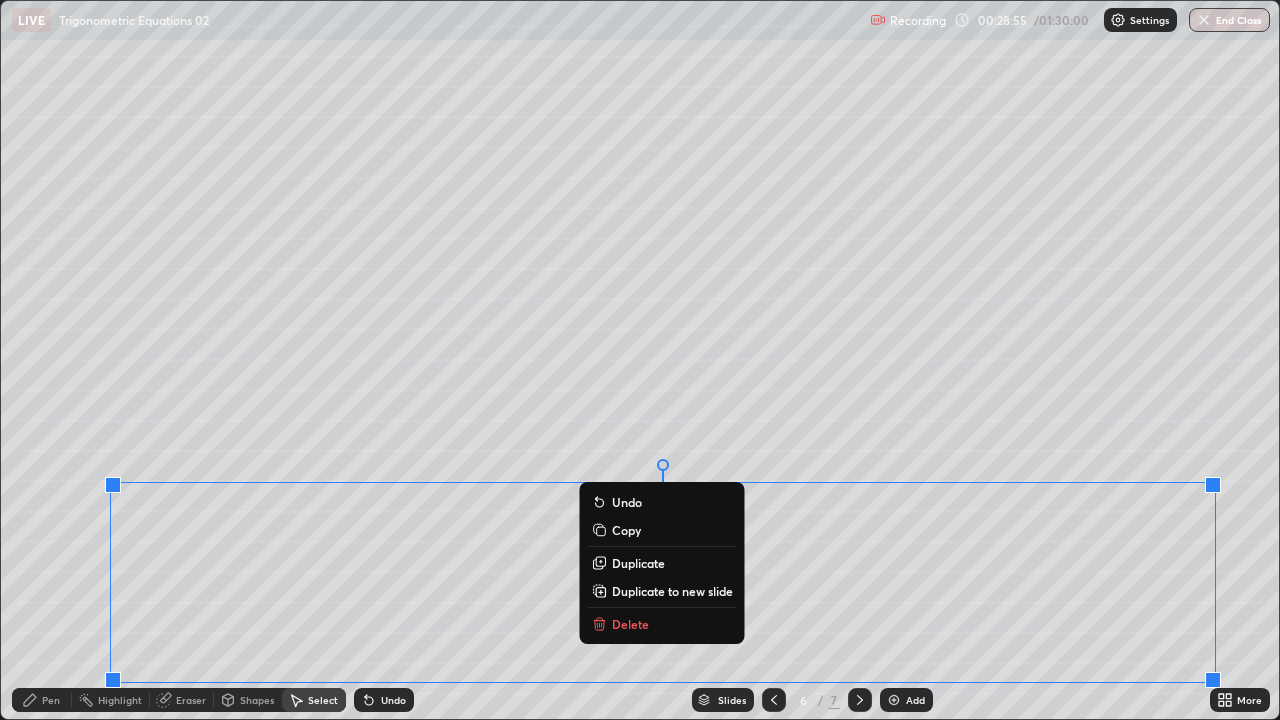click on "Duplicate" at bounding box center [662, 563] 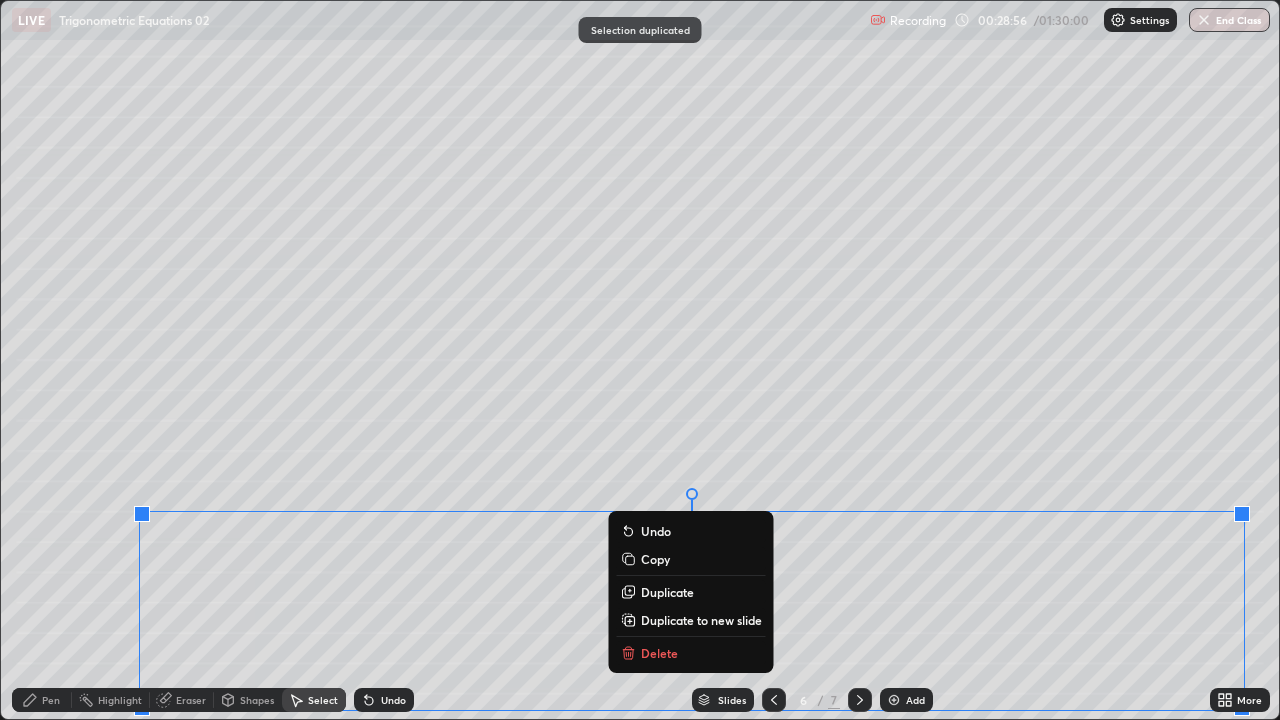 click on "Duplicate to new slide" at bounding box center (701, 620) 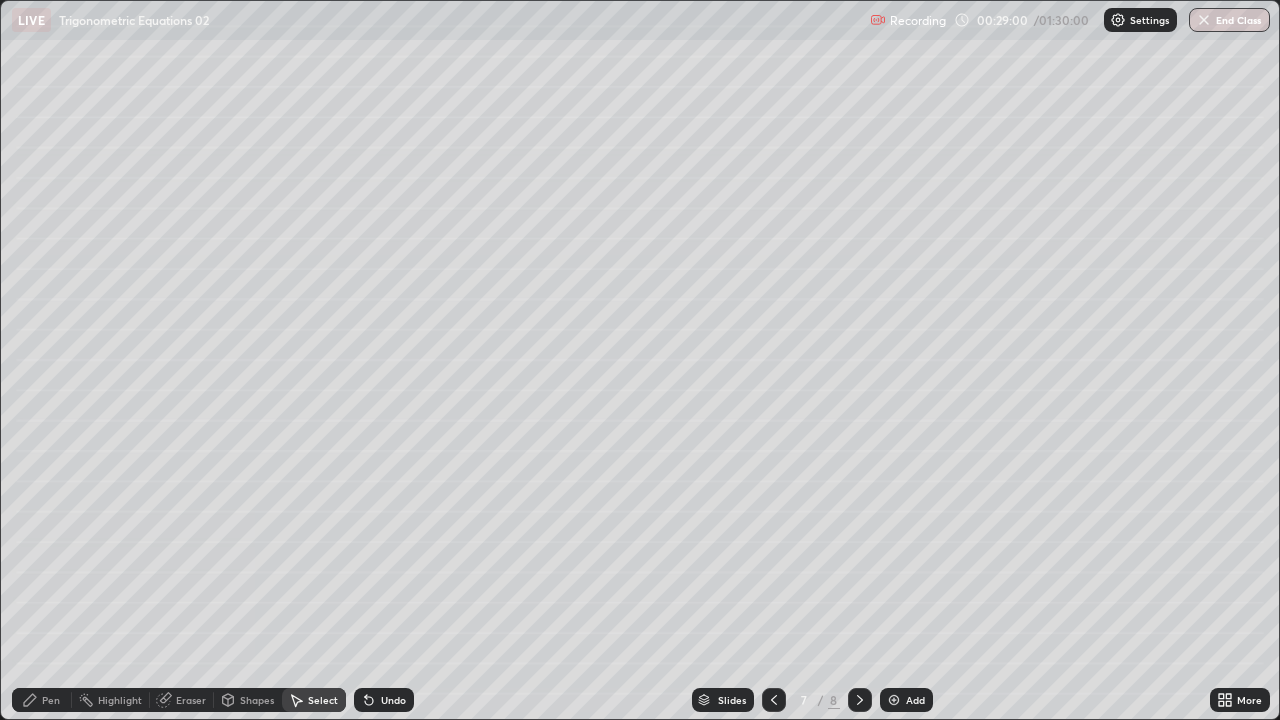click on "Eraser" at bounding box center [191, 700] 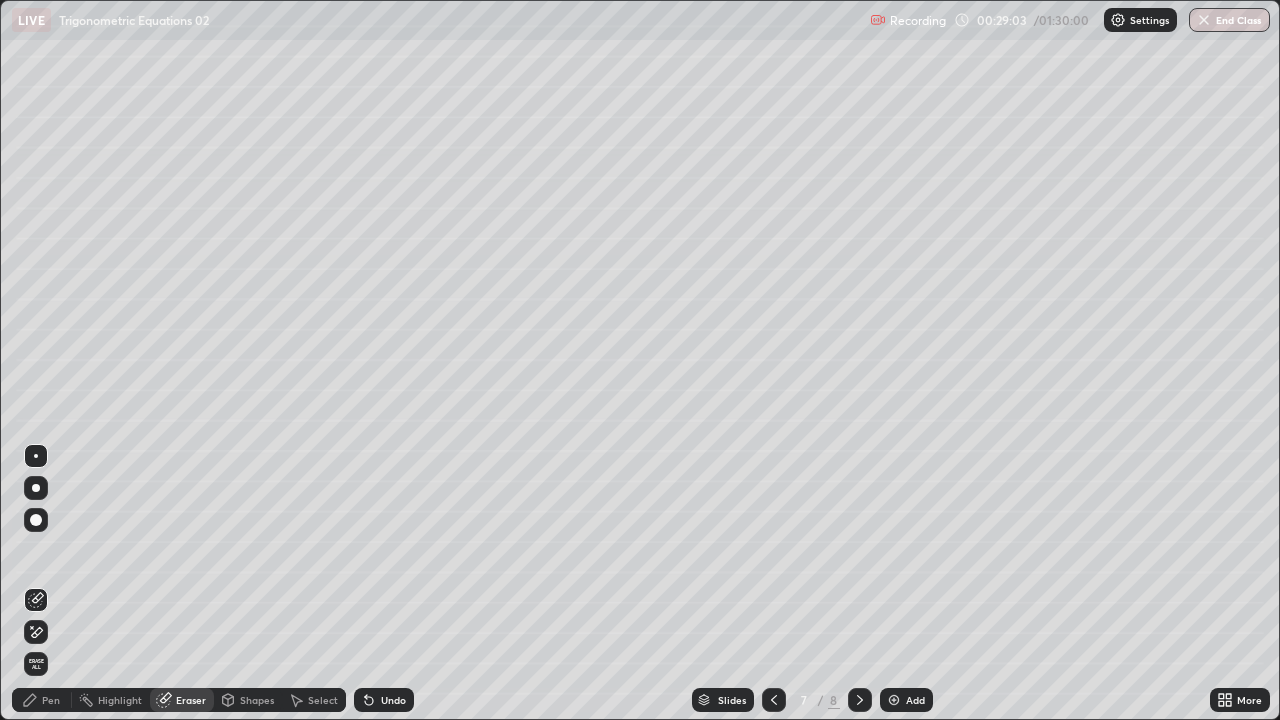 click on "Pen" at bounding box center (51, 700) 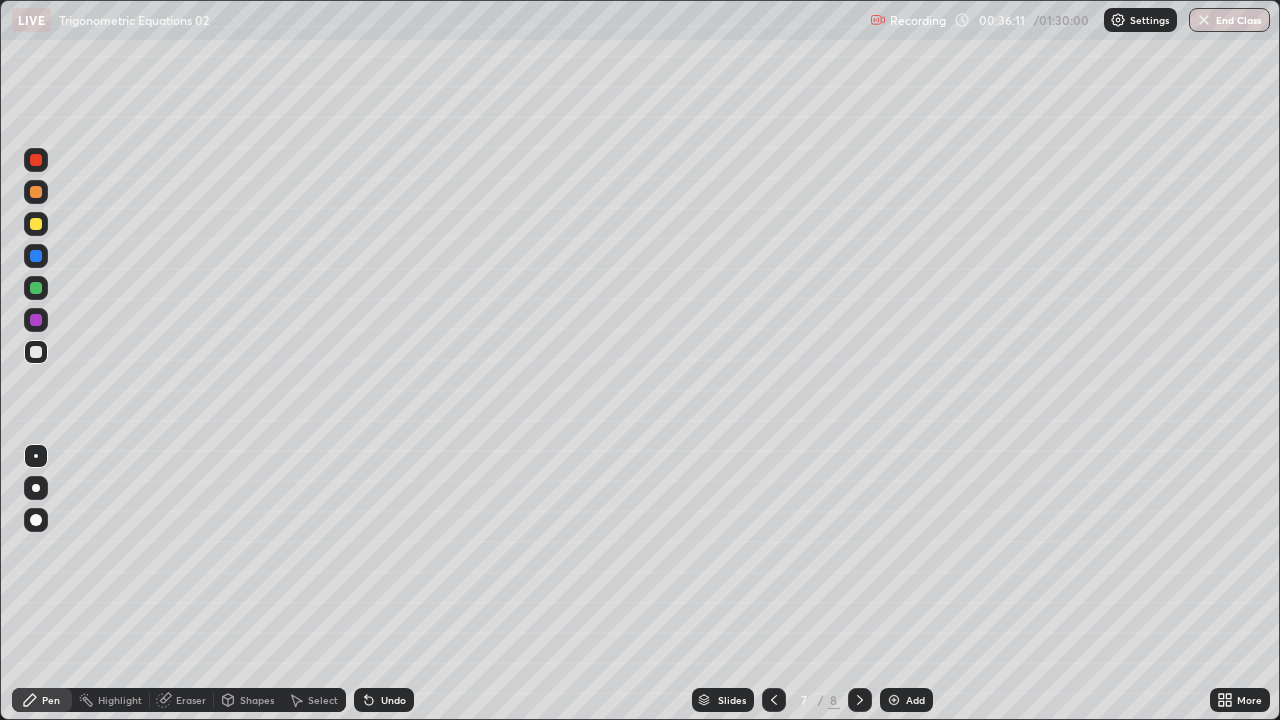 click on "End Class" at bounding box center [1229, 20] 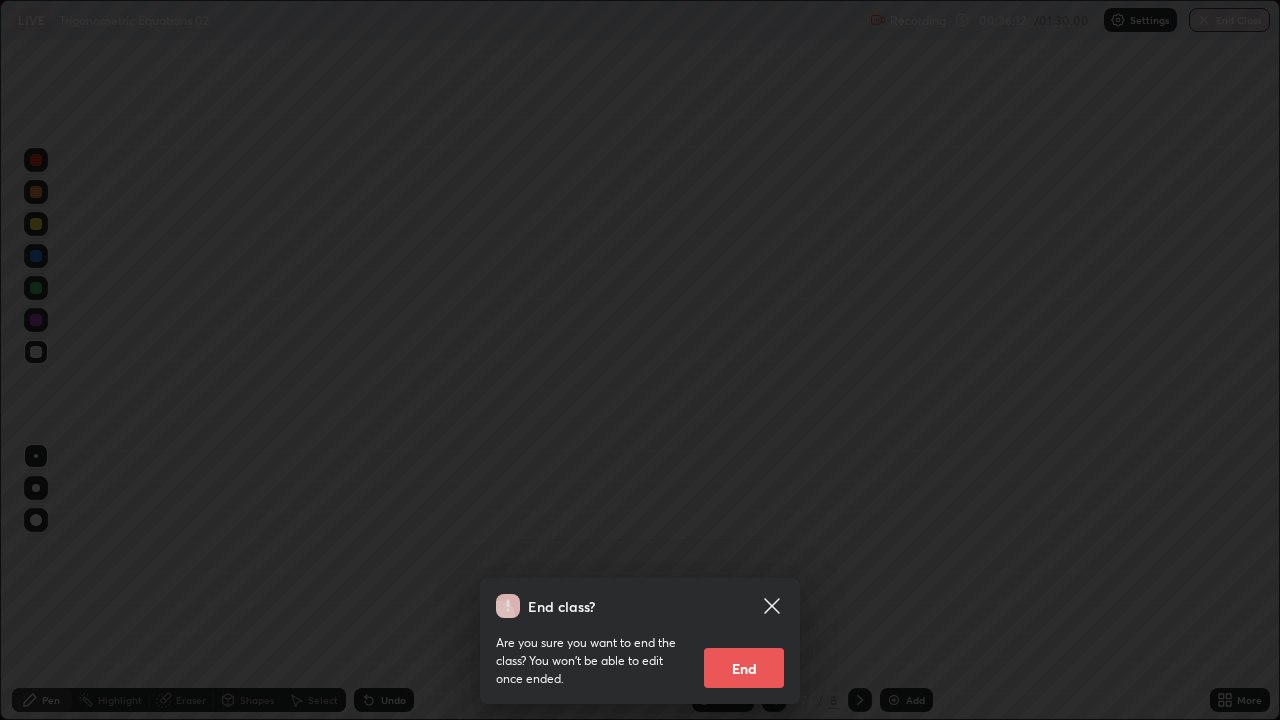 click on "End" at bounding box center [744, 668] 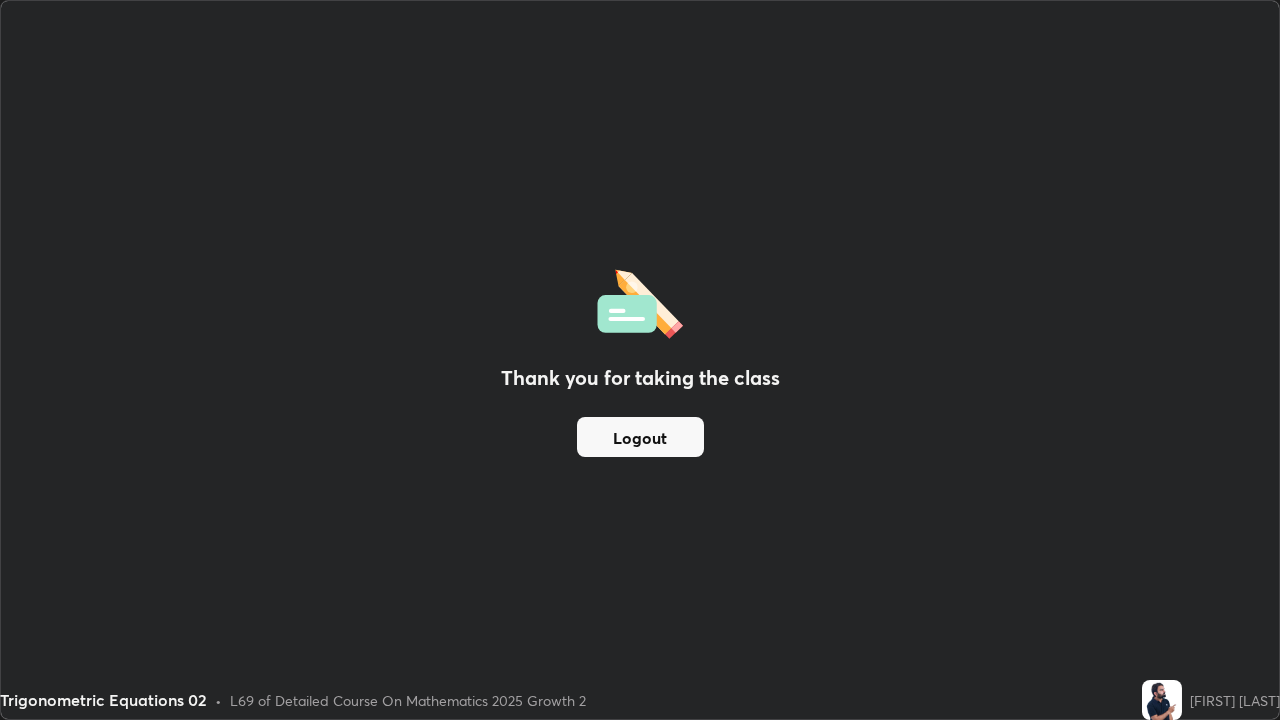click on "Logout" at bounding box center (640, 437) 